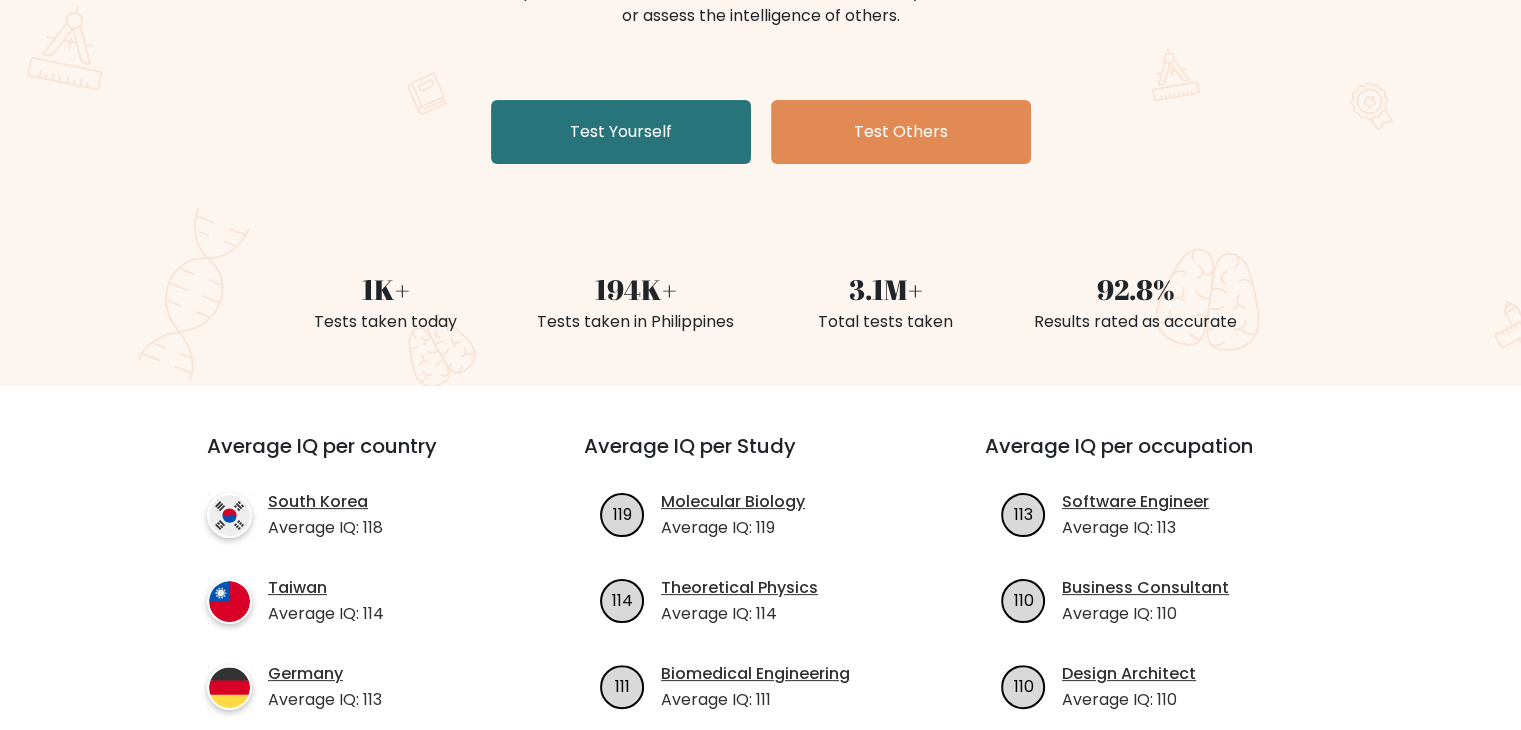 scroll, scrollTop: 195, scrollLeft: 0, axis: vertical 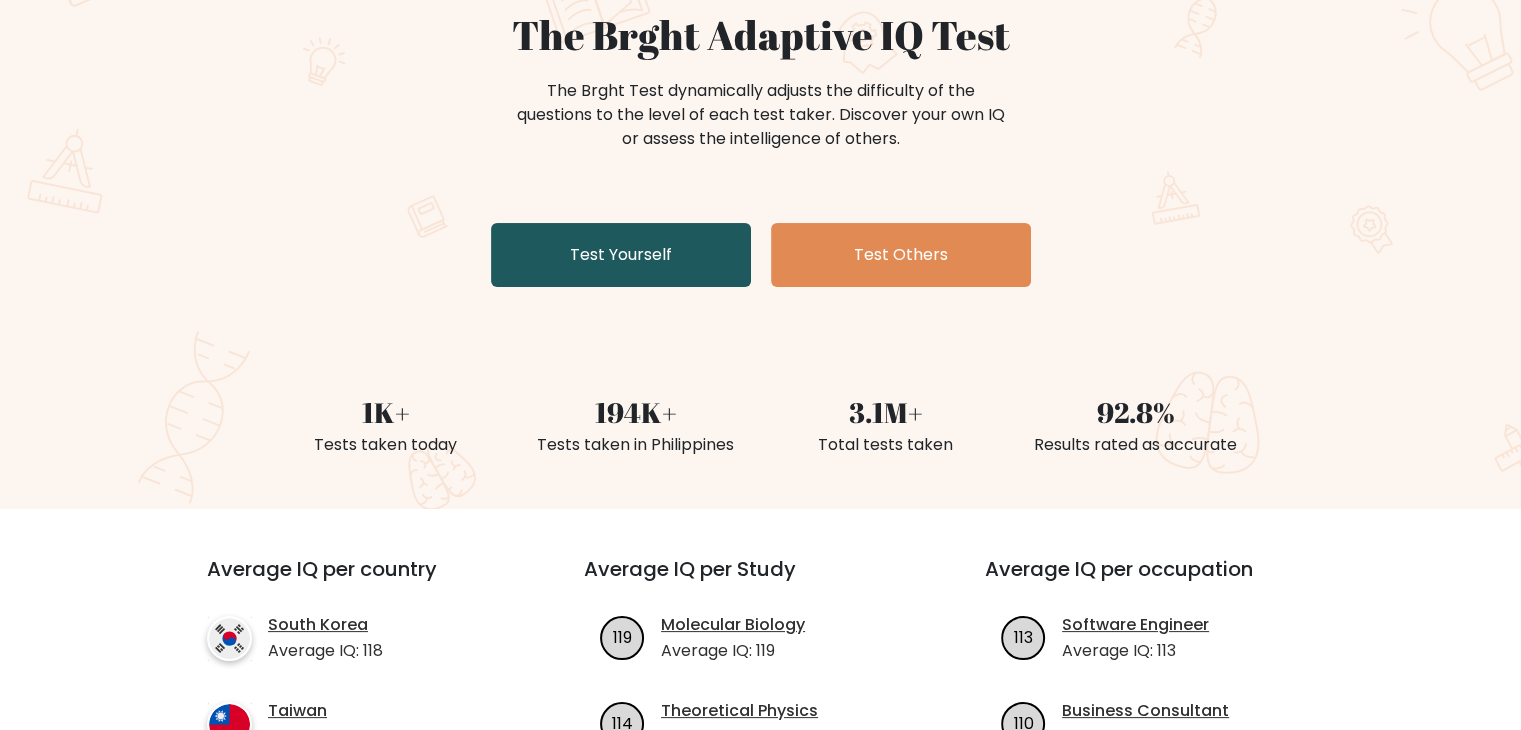 click on "Test Yourself" at bounding box center [621, 255] 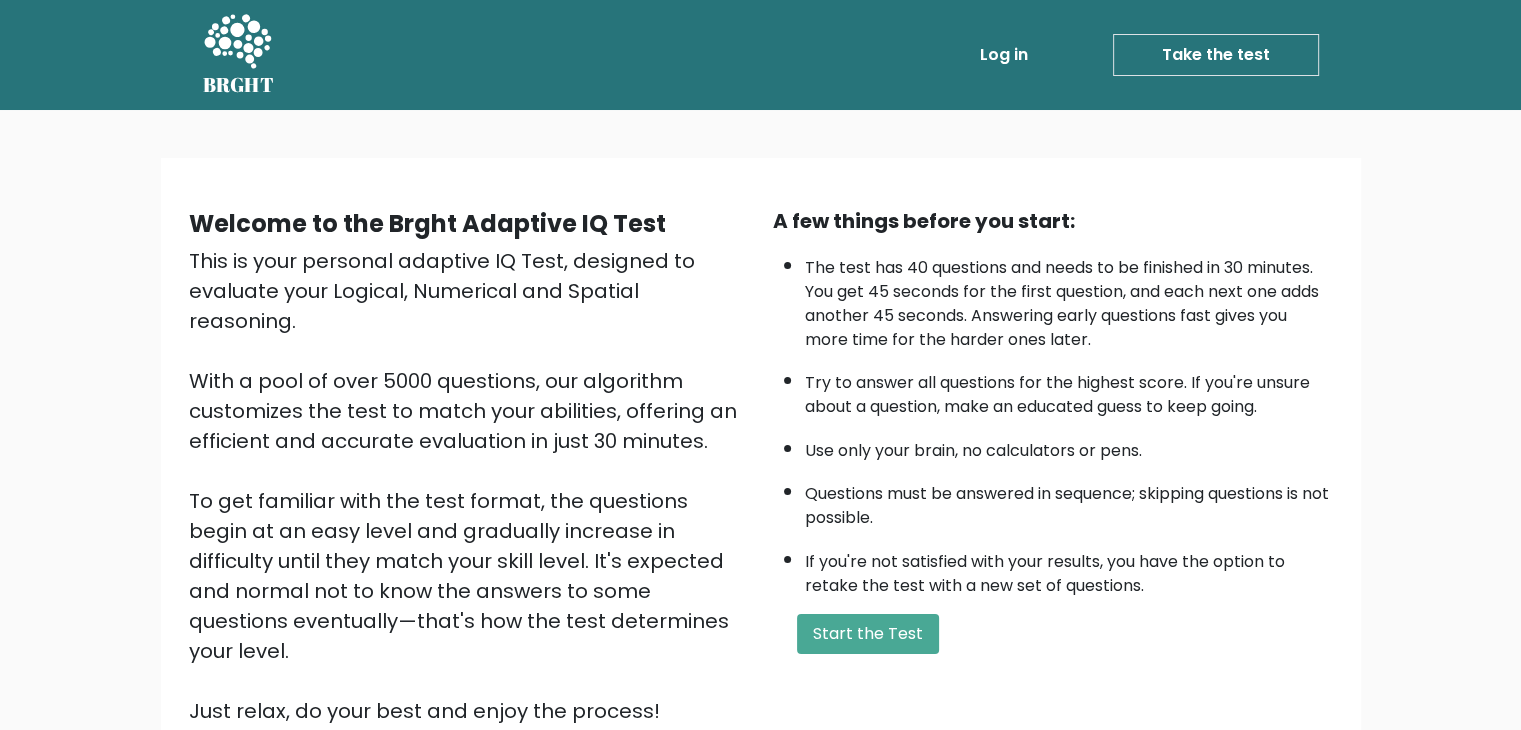 scroll, scrollTop: 28, scrollLeft: 0, axis: vertical 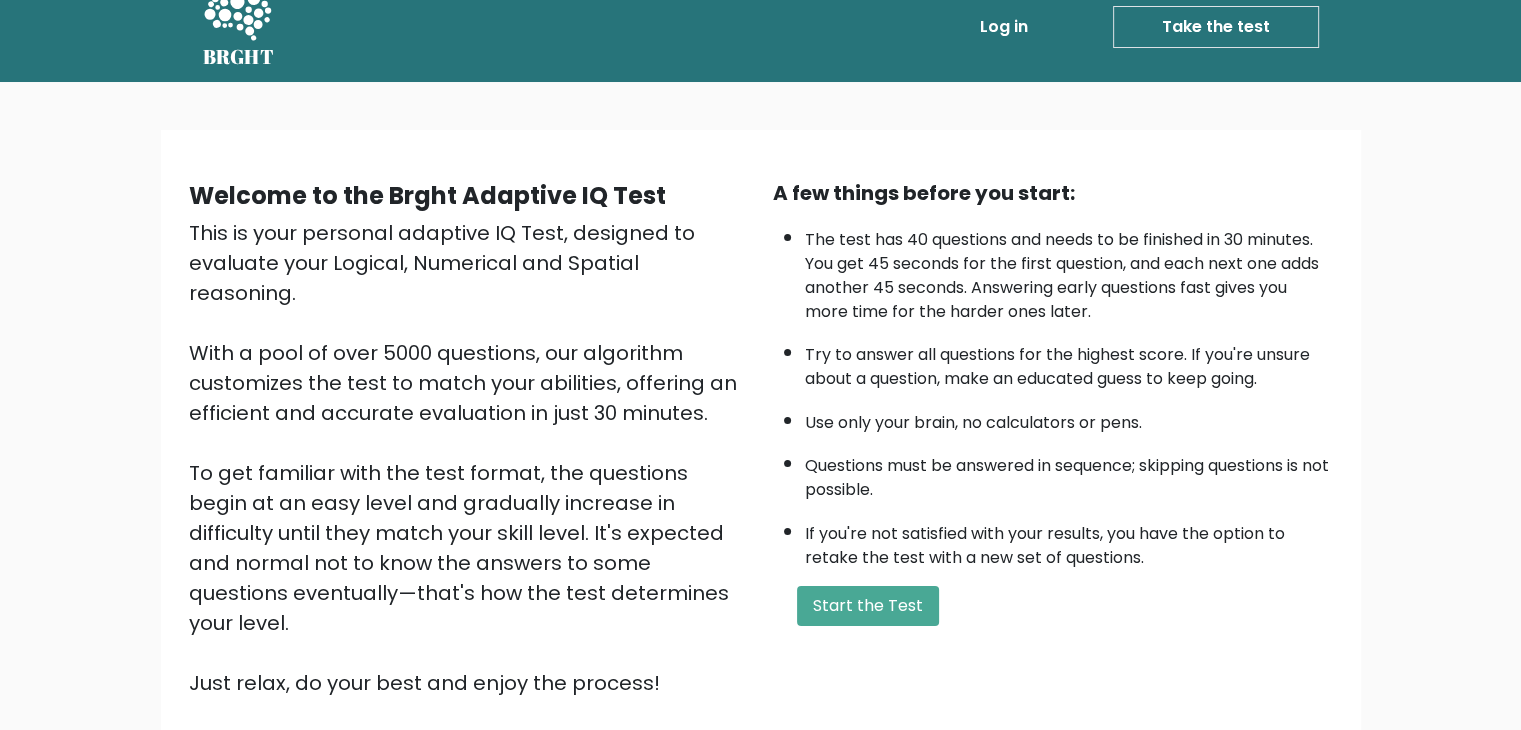 click on "This is your personal adaptive IQ Test, designed to evaluate your Logical, Numerical and Spatial reasoning.
With a pool of over 5000 questions, our algorithm customizes the test to match your abilities, offering an efficient and accurate evaluation in just 30 minutes.
To get familiar with the test format, the questions begin at an easy level and gradually increase in difficulty until they match your skill level. It's expected and normal not to know the answers to some questions eventually—that's how the test determines your level.
Just relax, do your best and enjoy the process!" at bounding box center (469, 458) 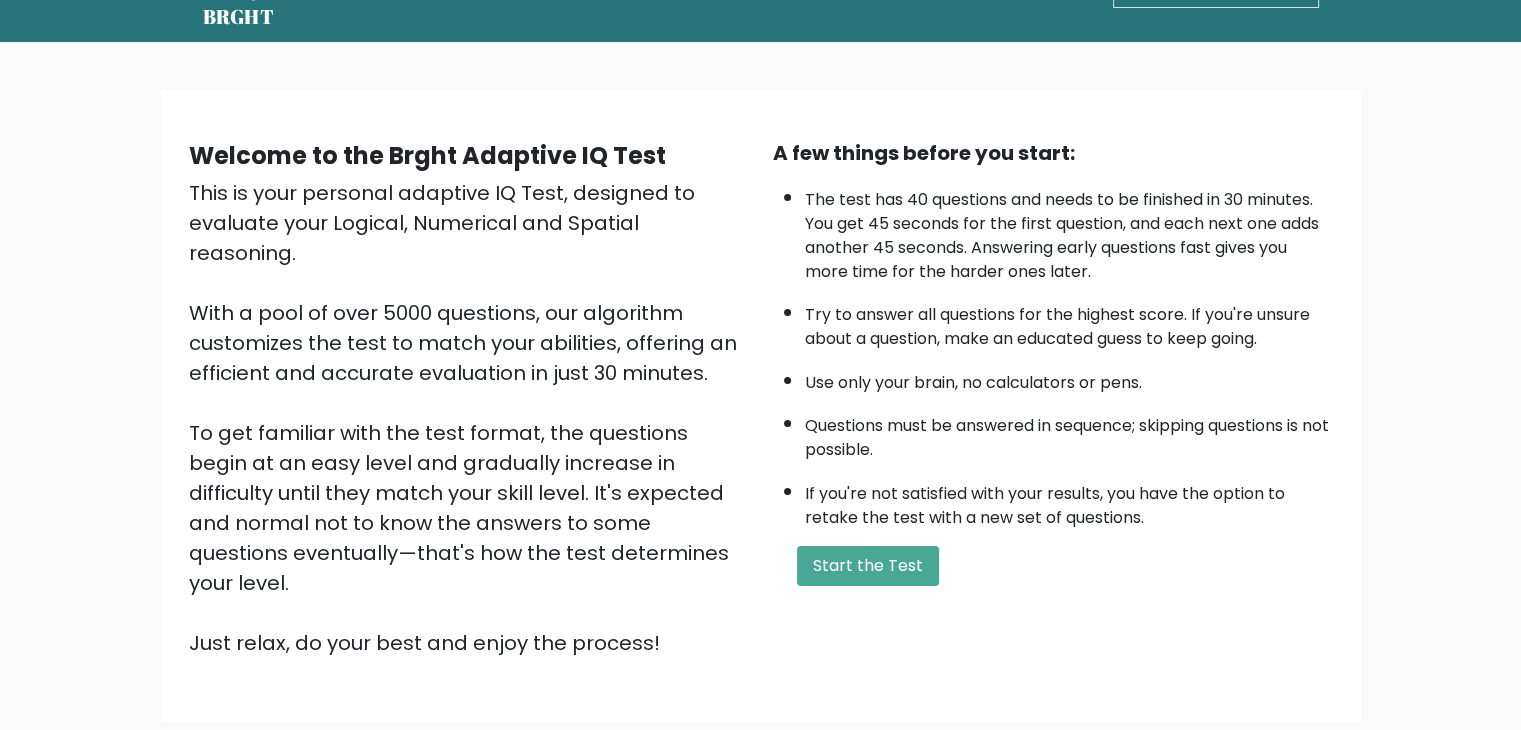 scroll, scrollTop: 67, scrollLeft: 0, axis: vertical 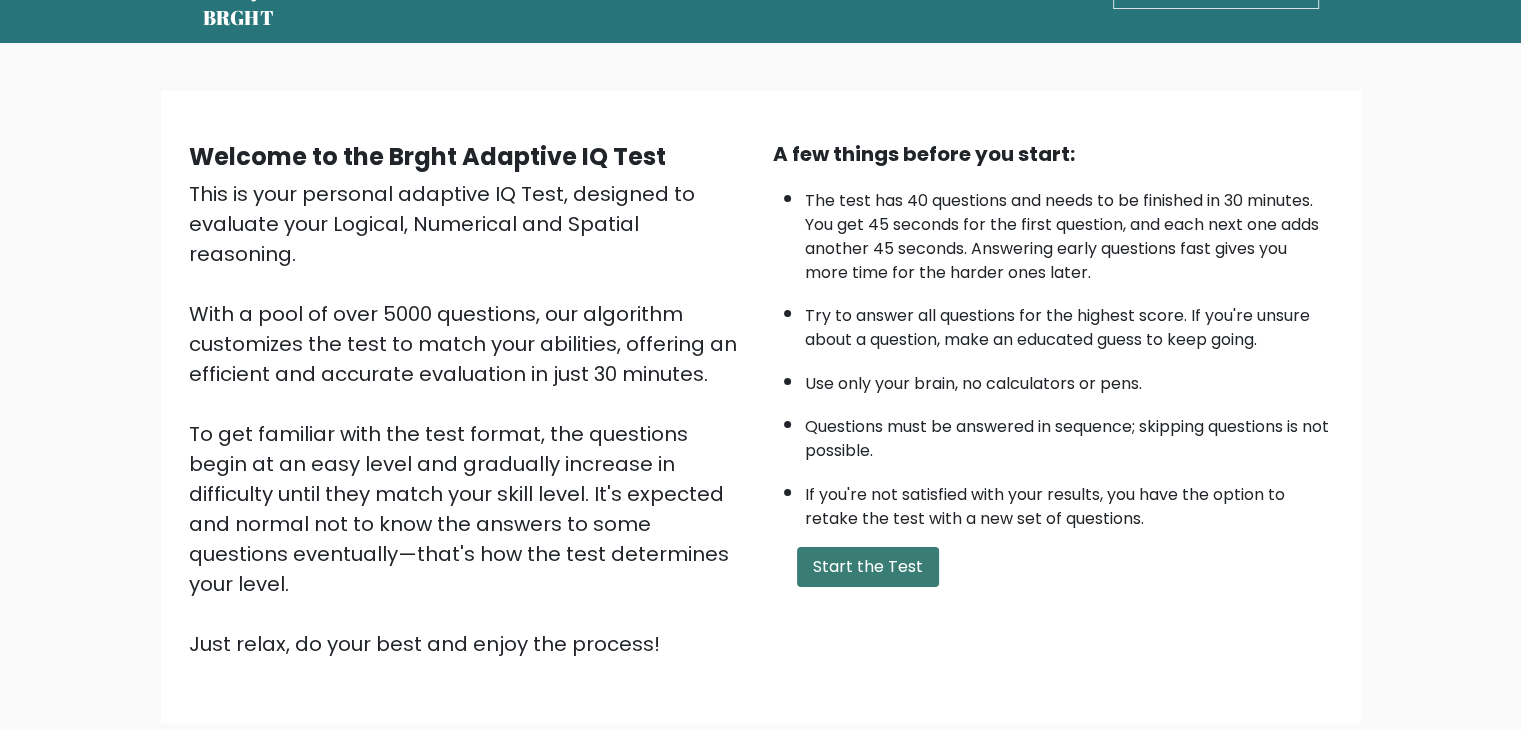 click on "Start the Test" at bounding box center (868, 567) 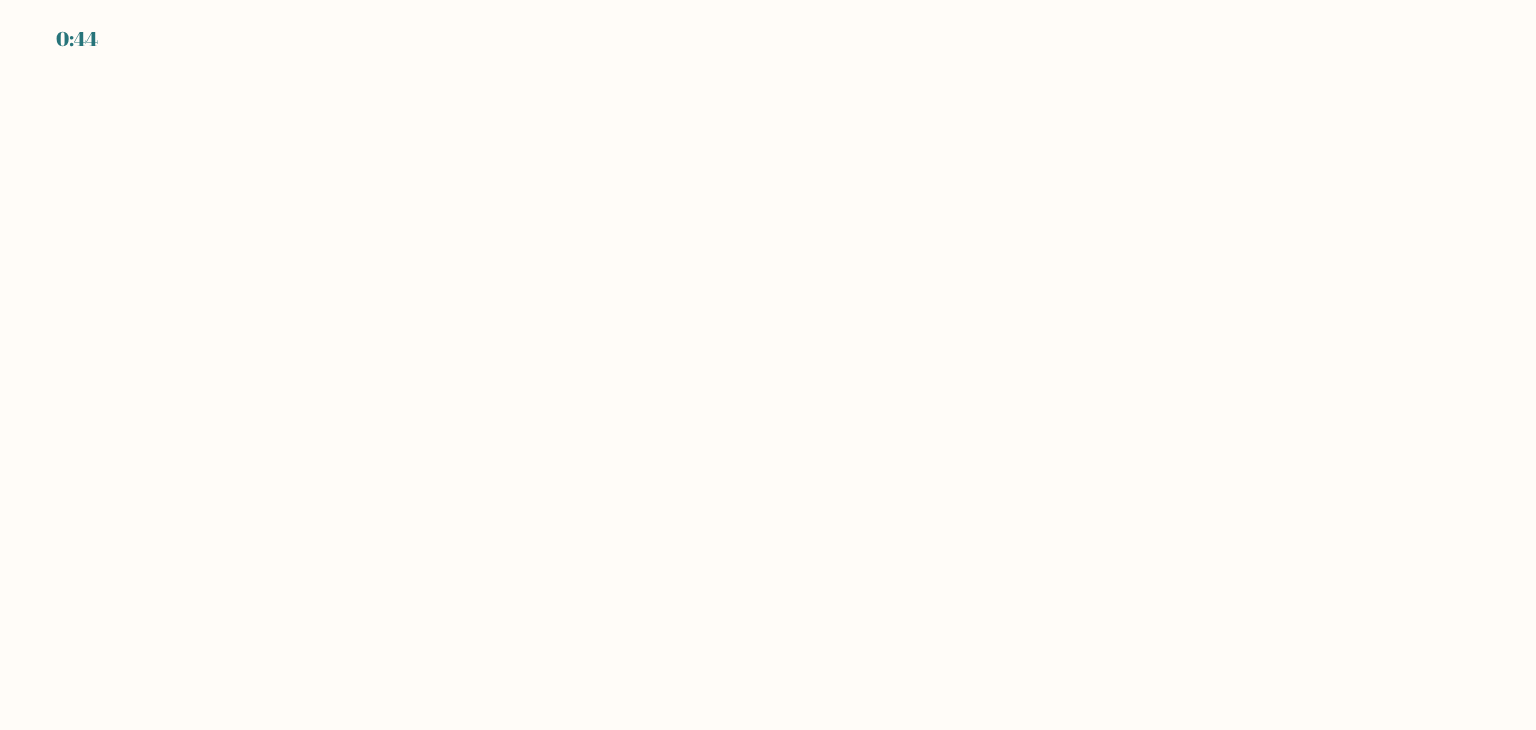 scroll, scrollTop: 0, scrollLeft: 0, axis: both 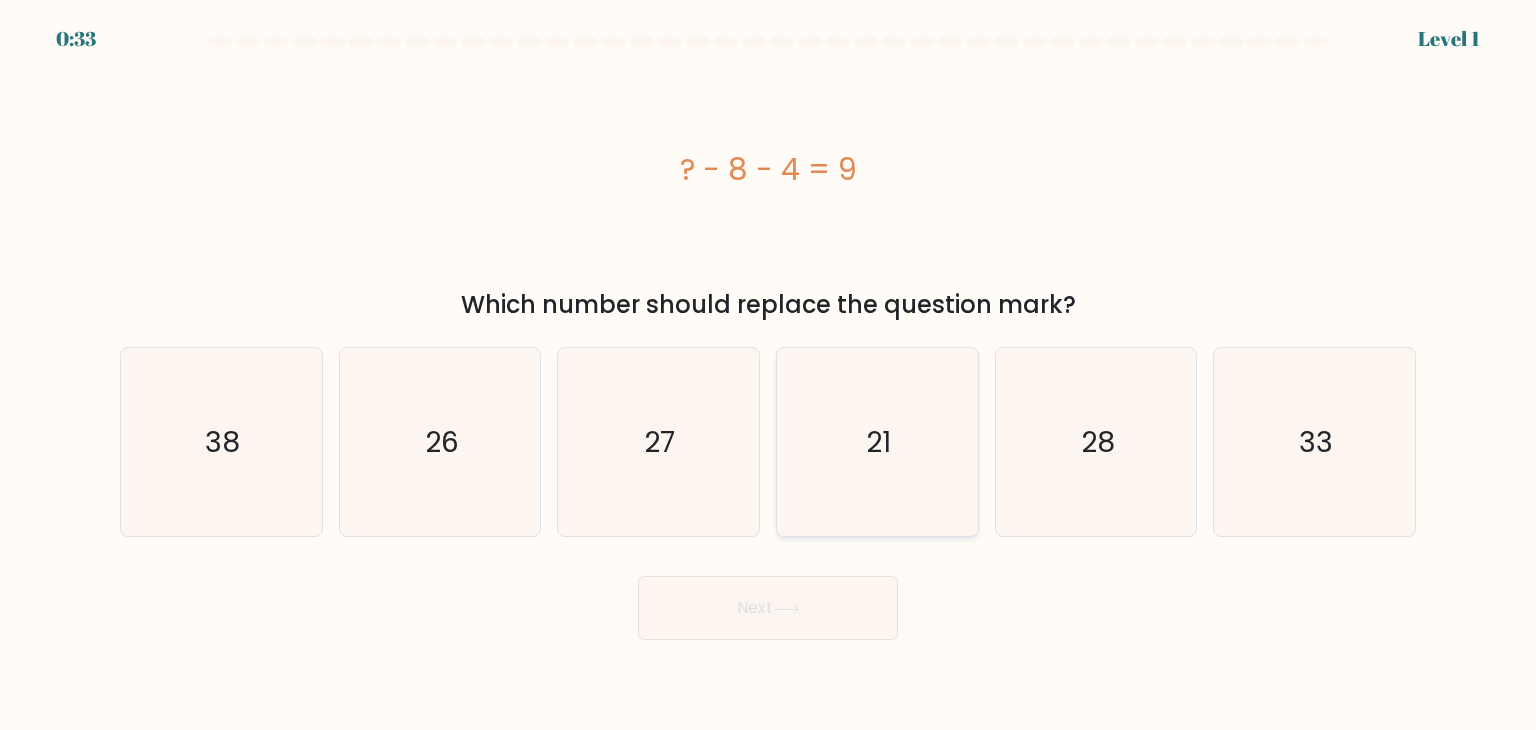 click on "21" at bounding box center [877, 442] 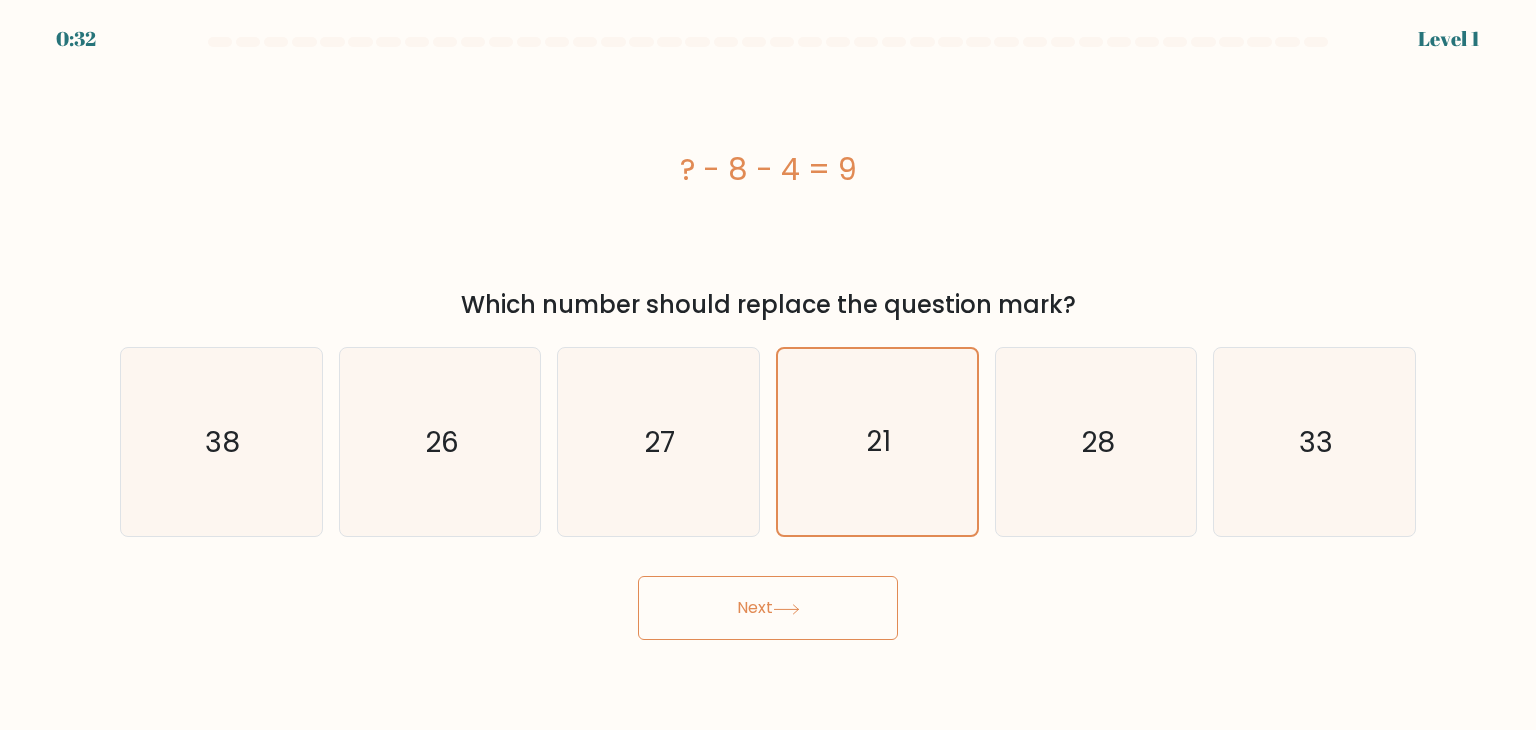 click on "Next" at bounding box center (768, 608) 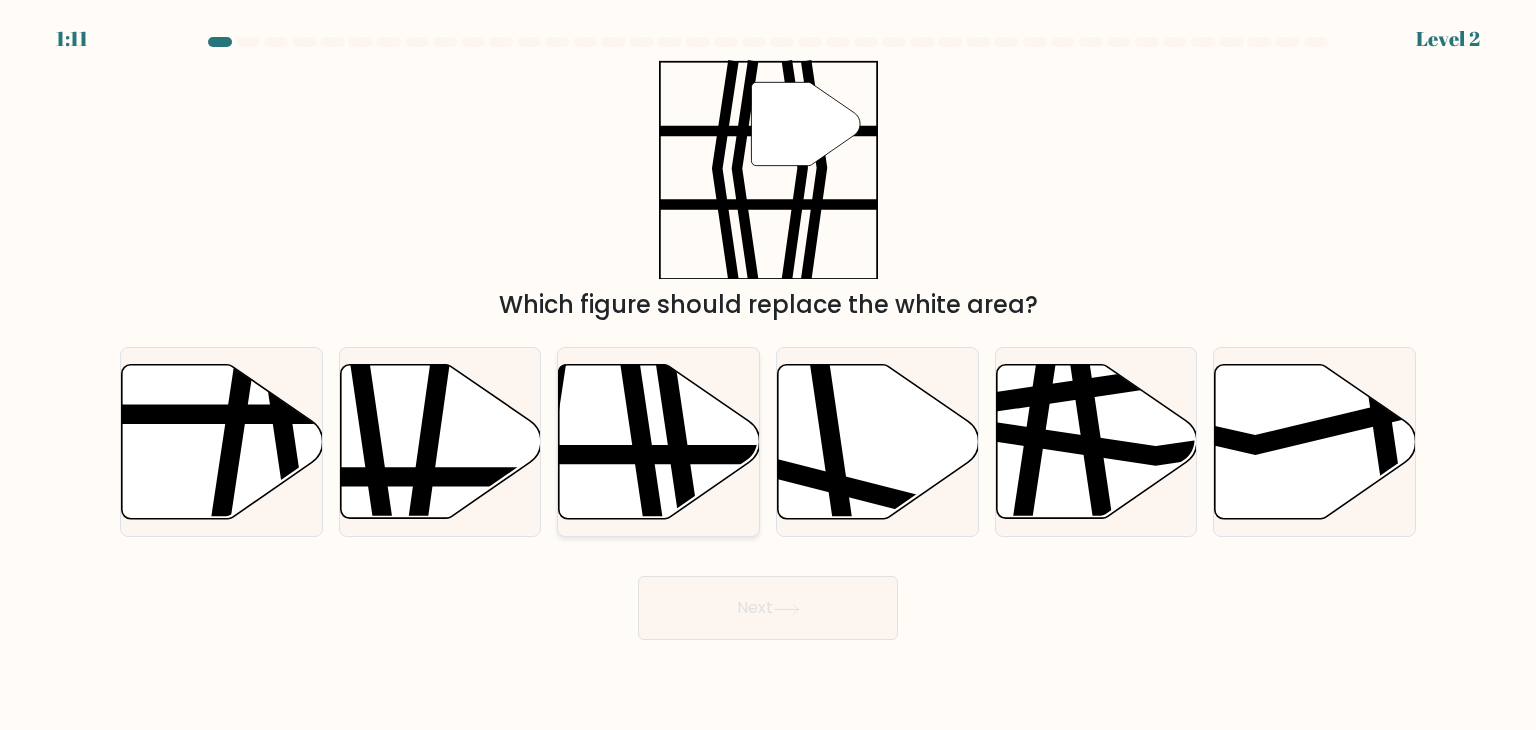 click at bounding box center [659, 442] 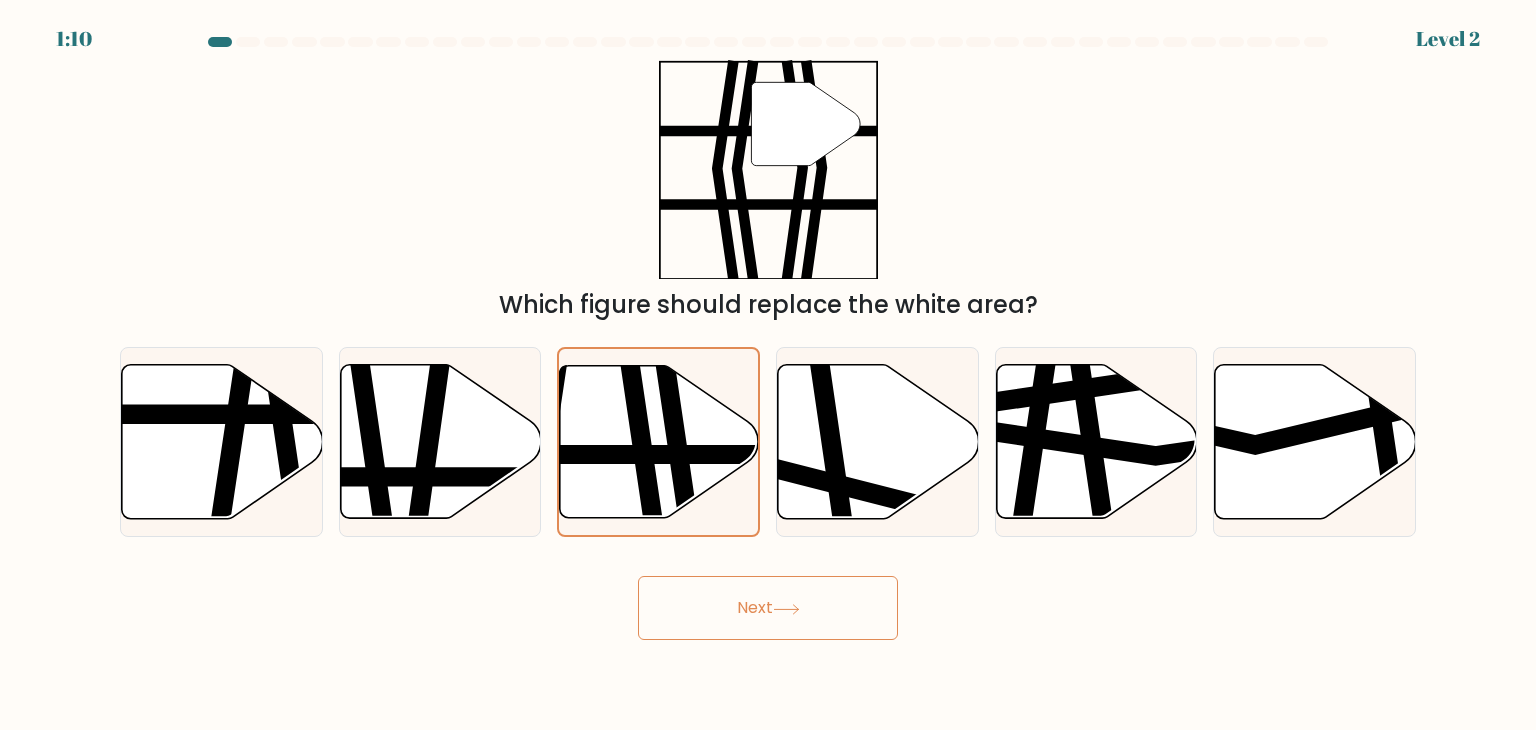 click on "Next" at bounding box center [768, 608] 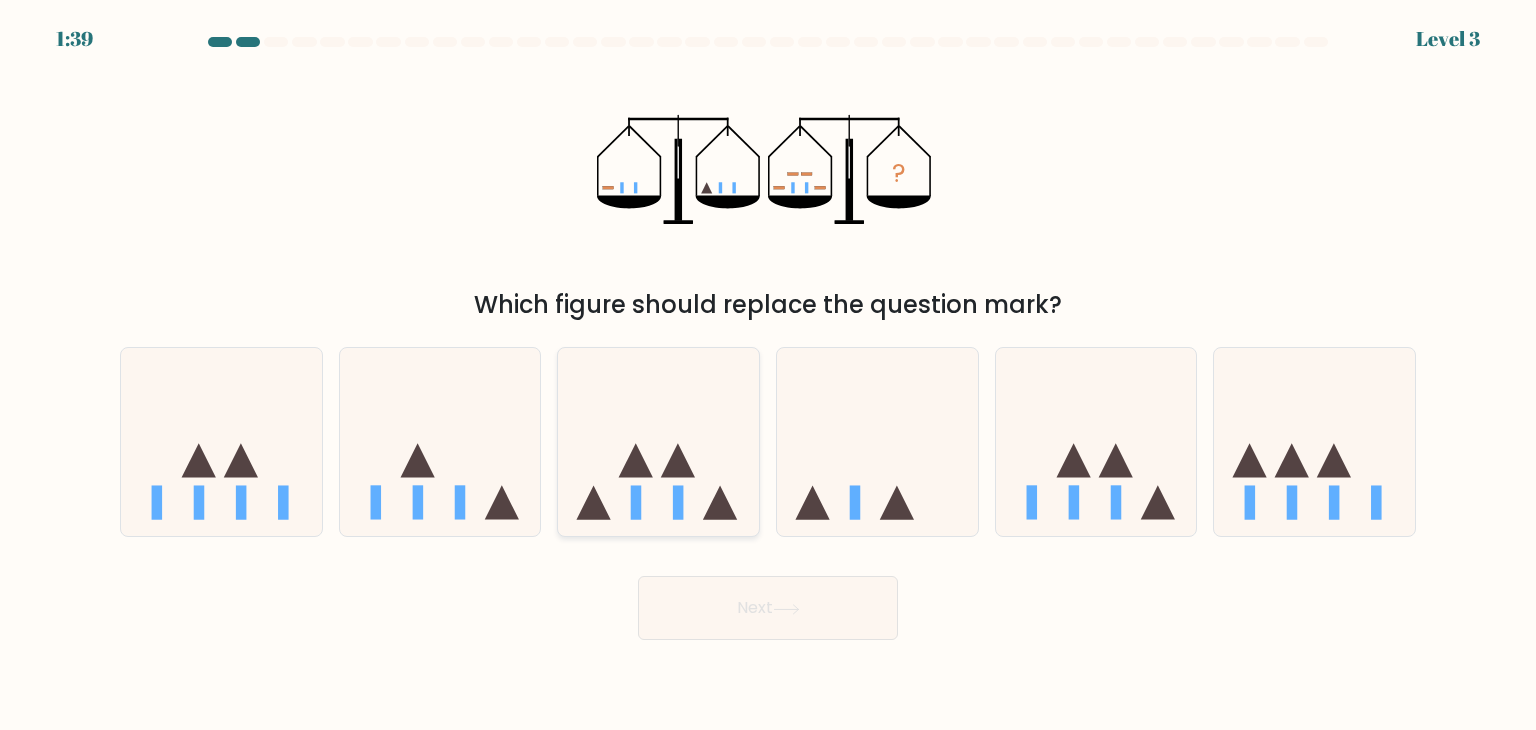 click at bounding box center (658, 442) 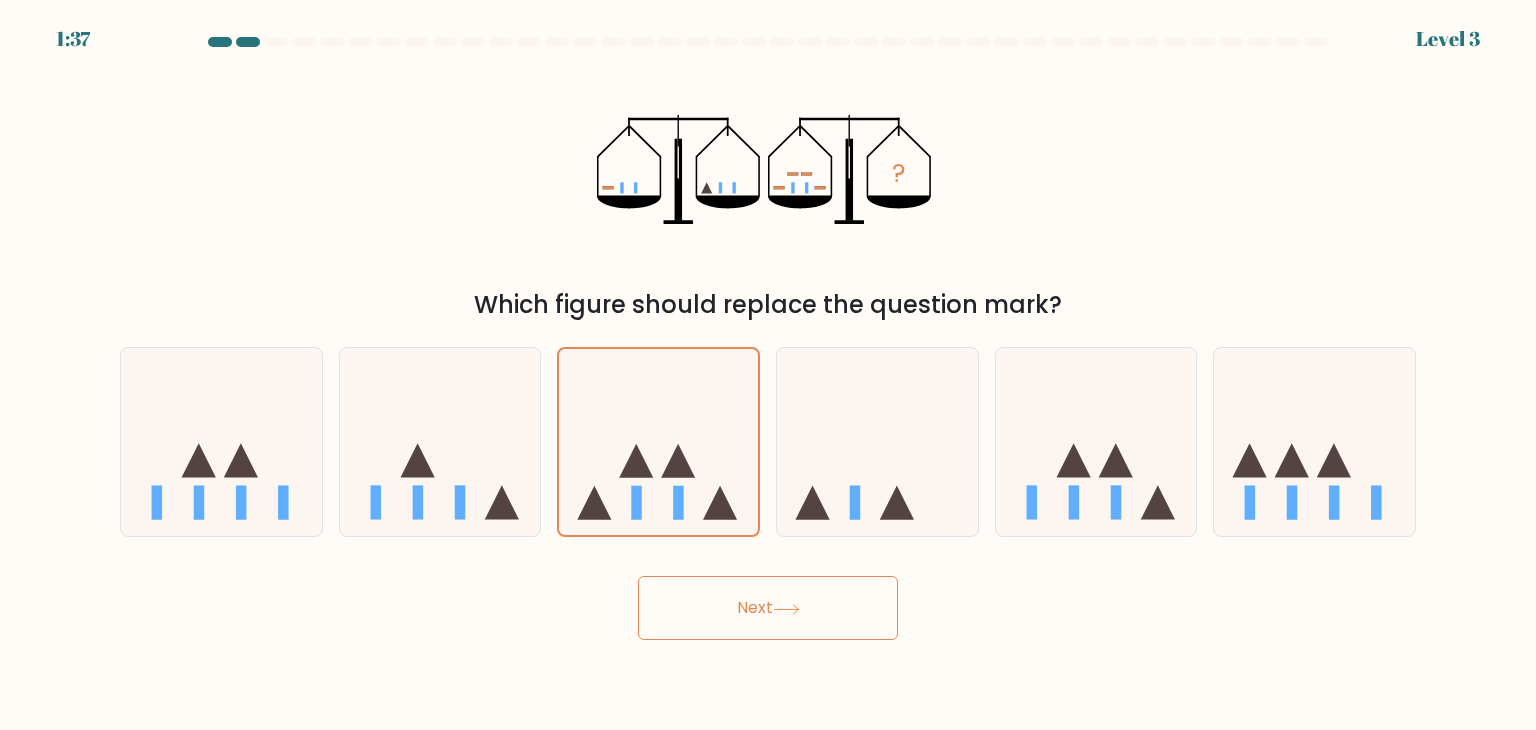 click on "Next" at bounding box center (768, 608) 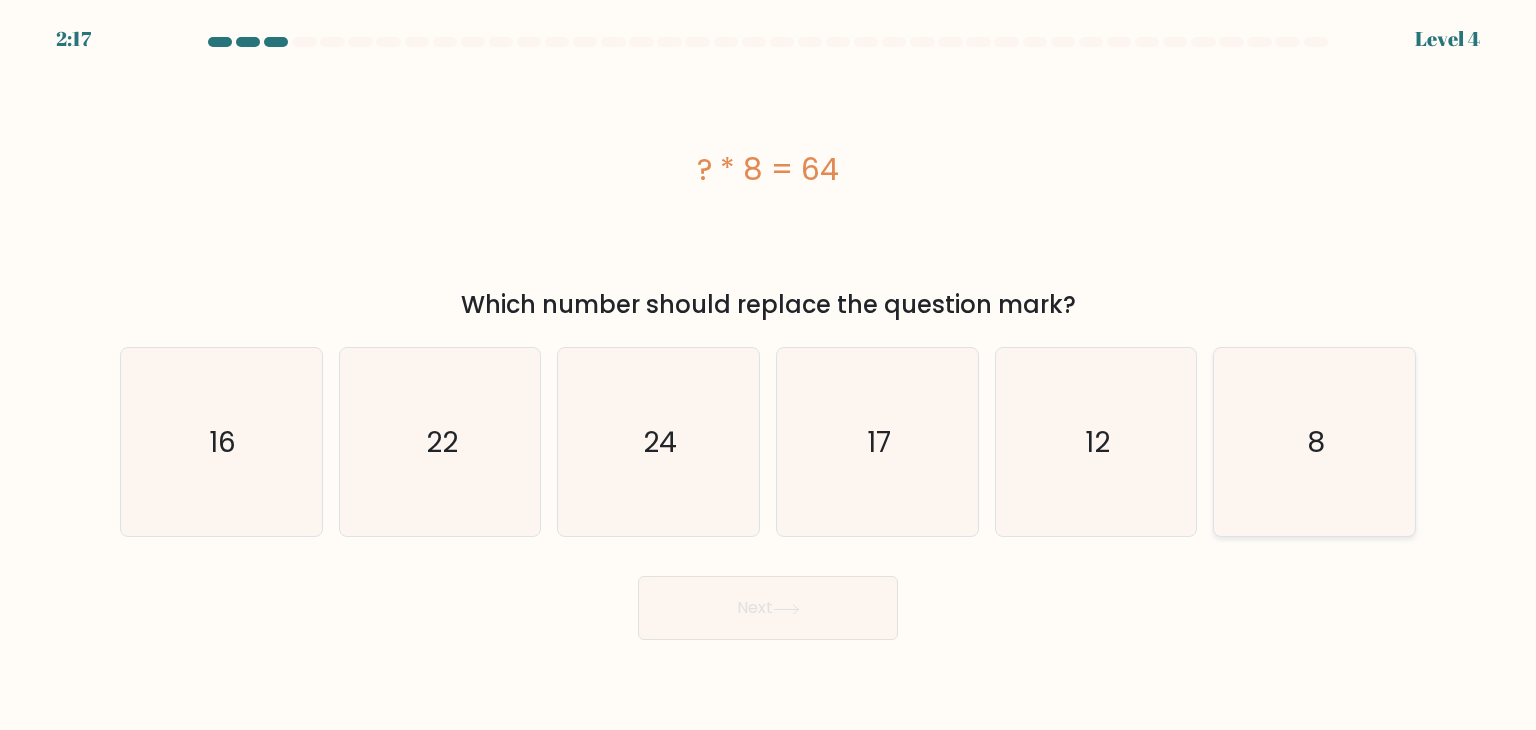 click on "8" at bounding box center [1314, 442] 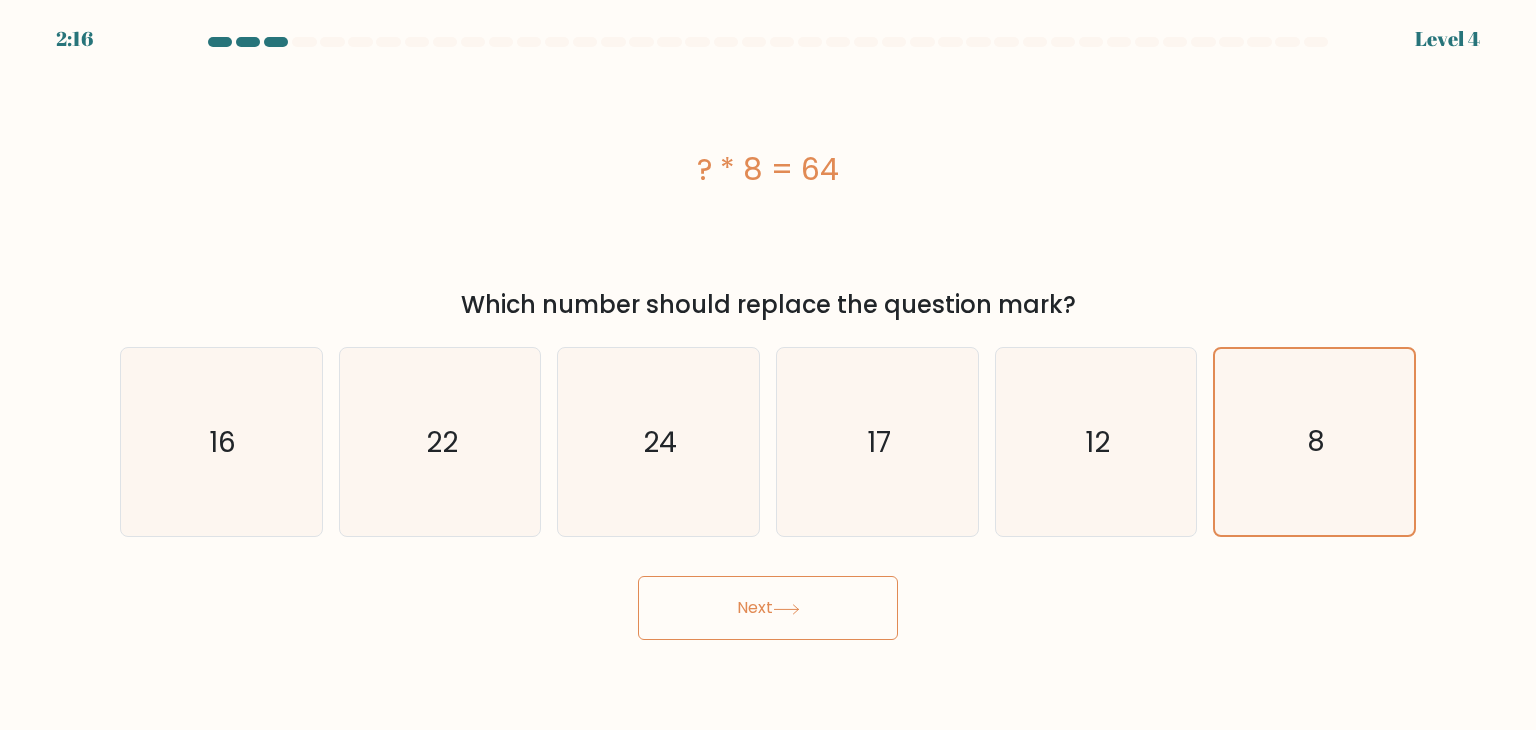 click on "Next" at bounding box center (768, 608) 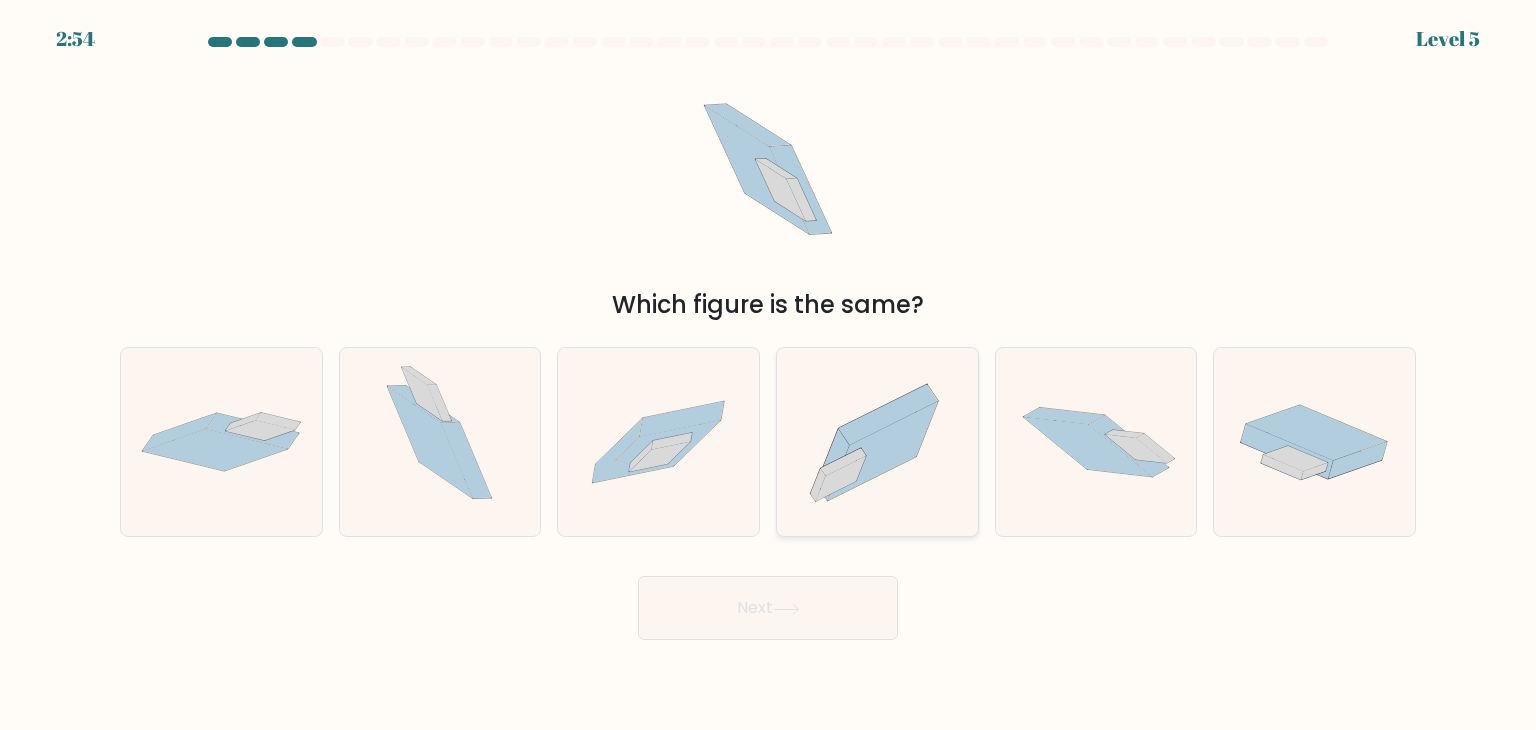 click at bounding box center [877, 442] 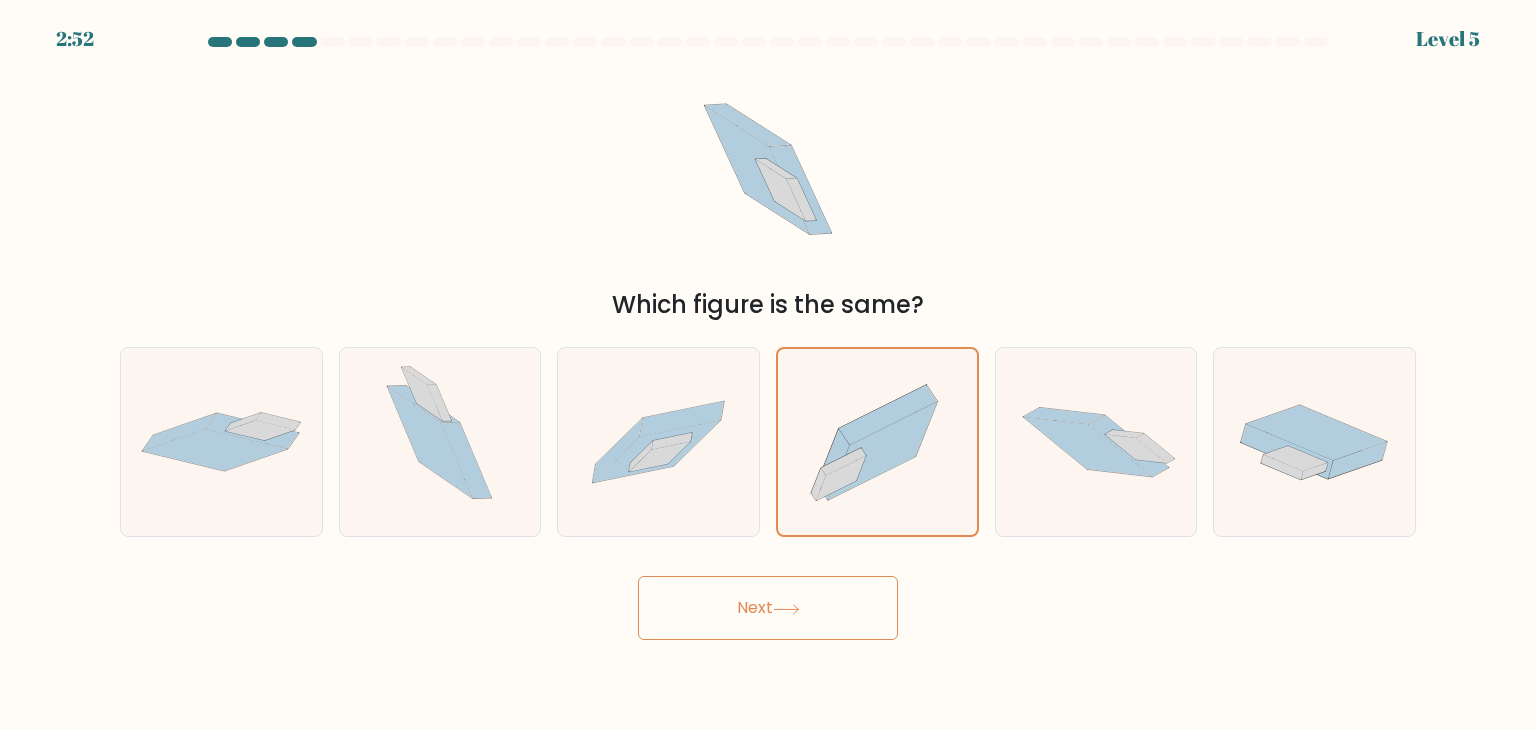 click on "Next" at bounding box center [768, 608] 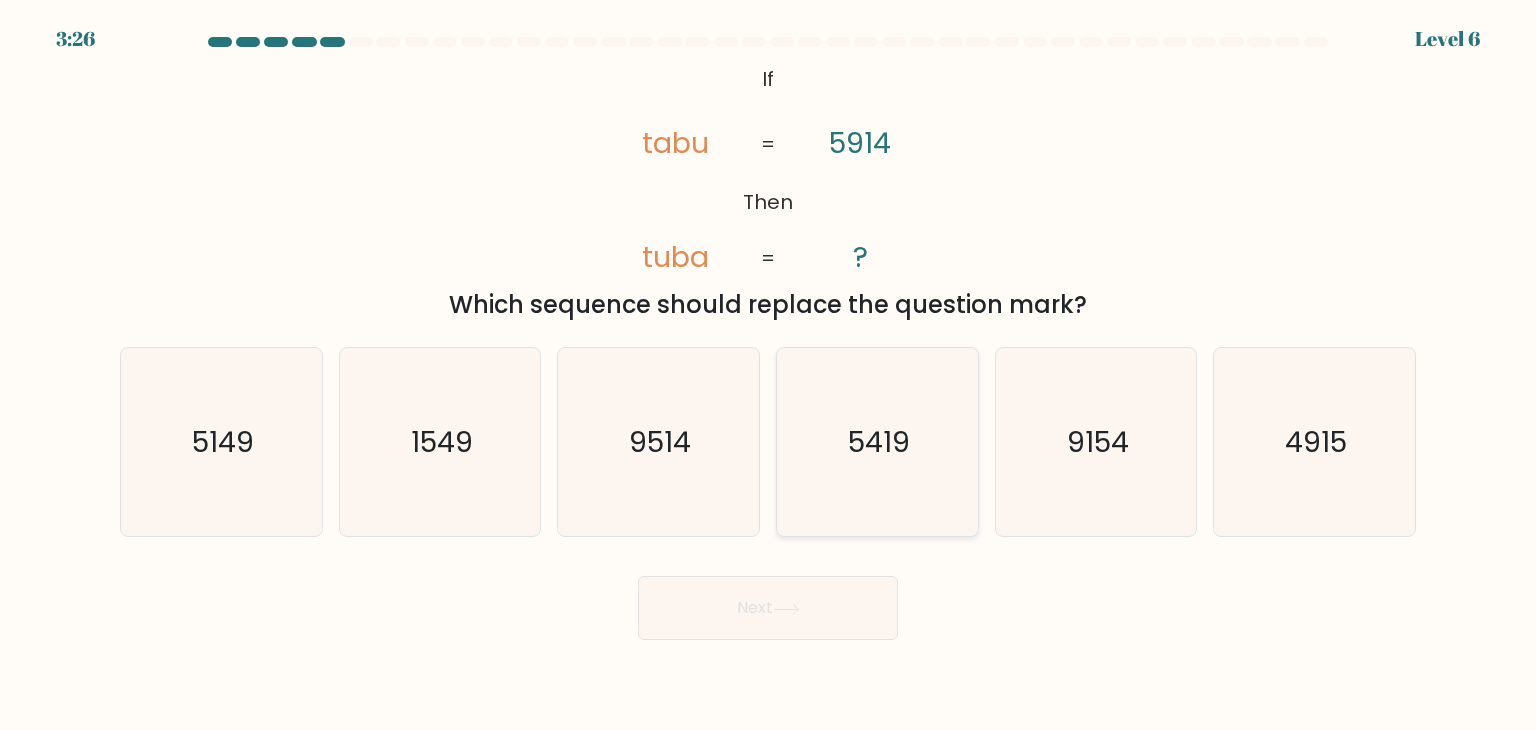 click on "5419" at bounding box center [877, 442] 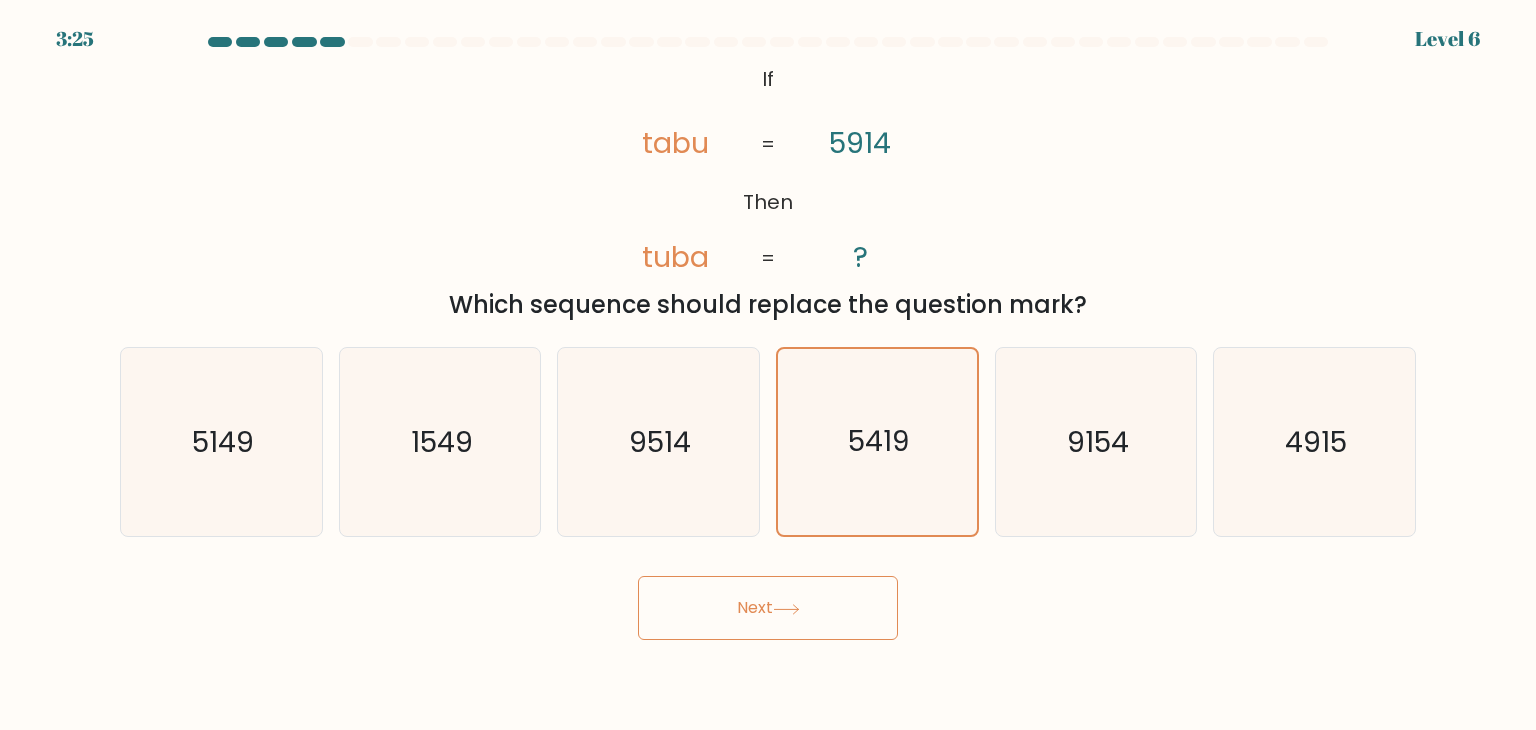 click on "Next" at bounding box center (768, 608) 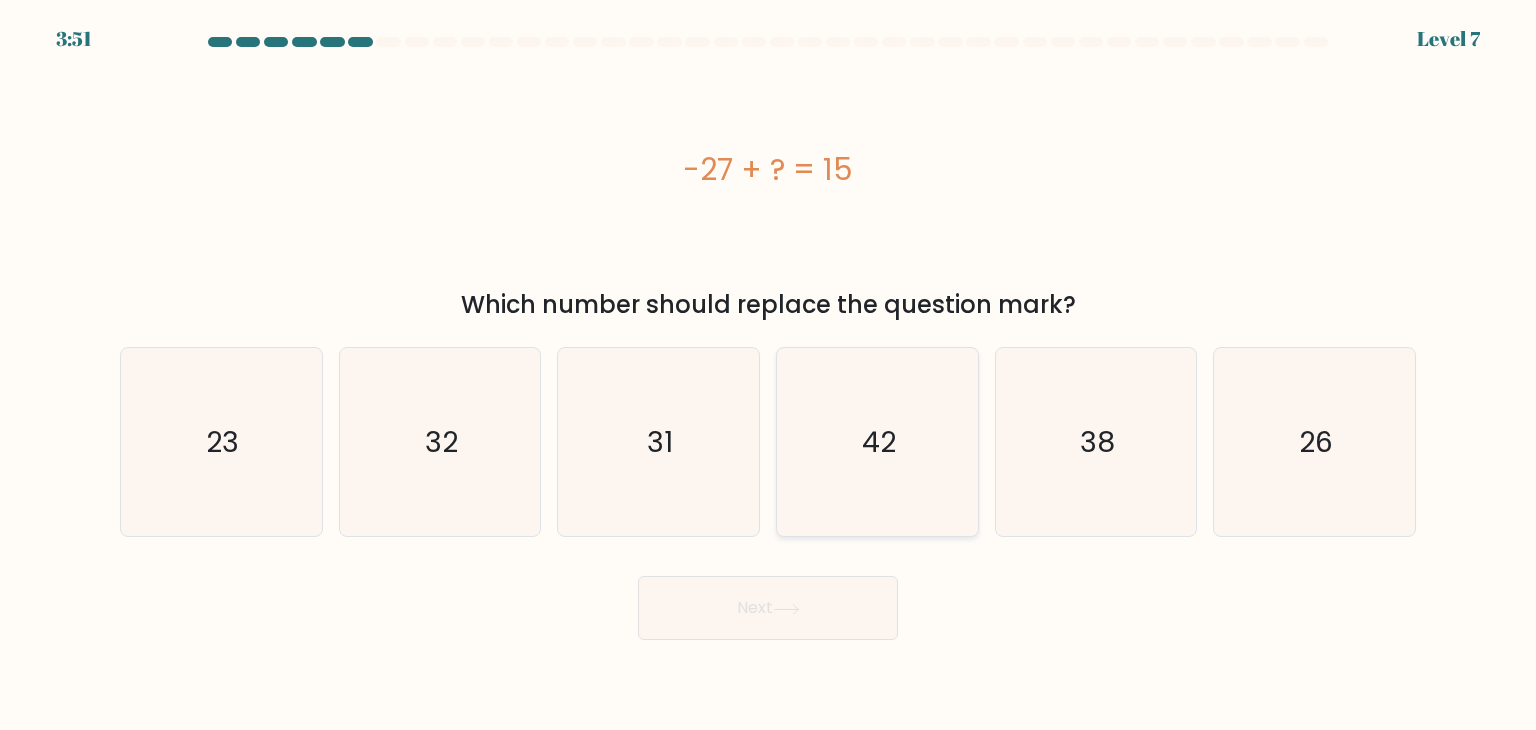click on "42" at bounding box center [877, 442] 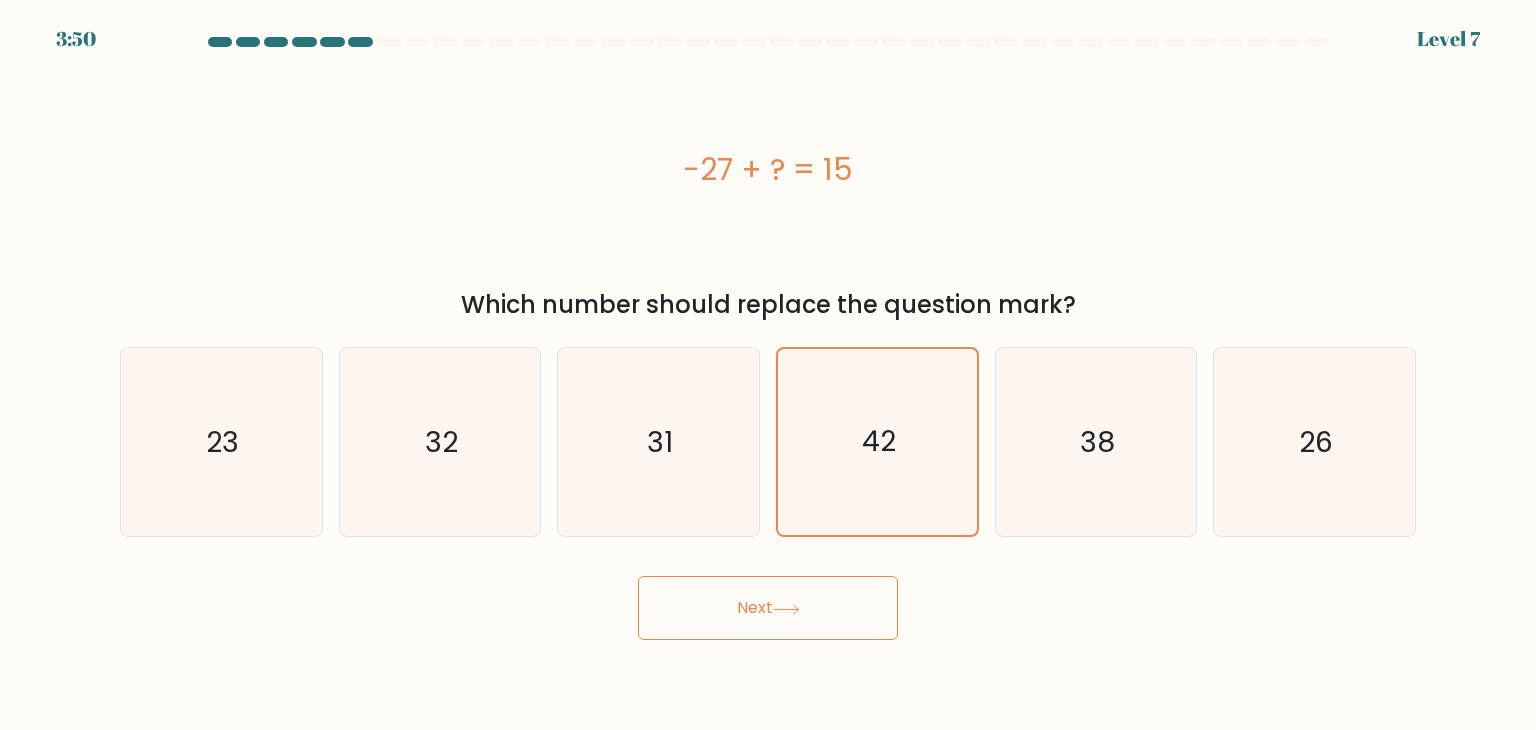 click on "Next" at bounding box center [768, 608] 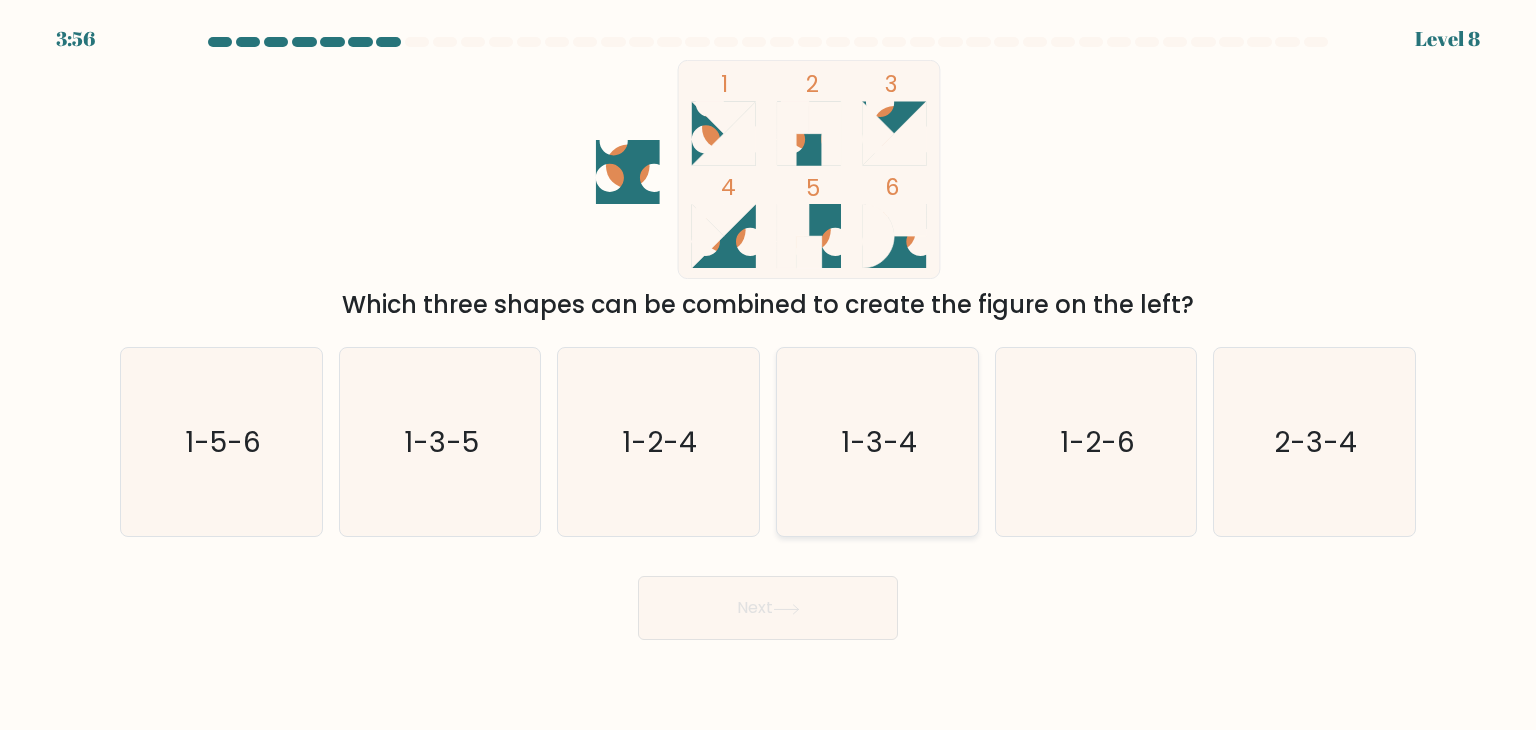 click on "1-3-4" at bounding box center (877, 442) 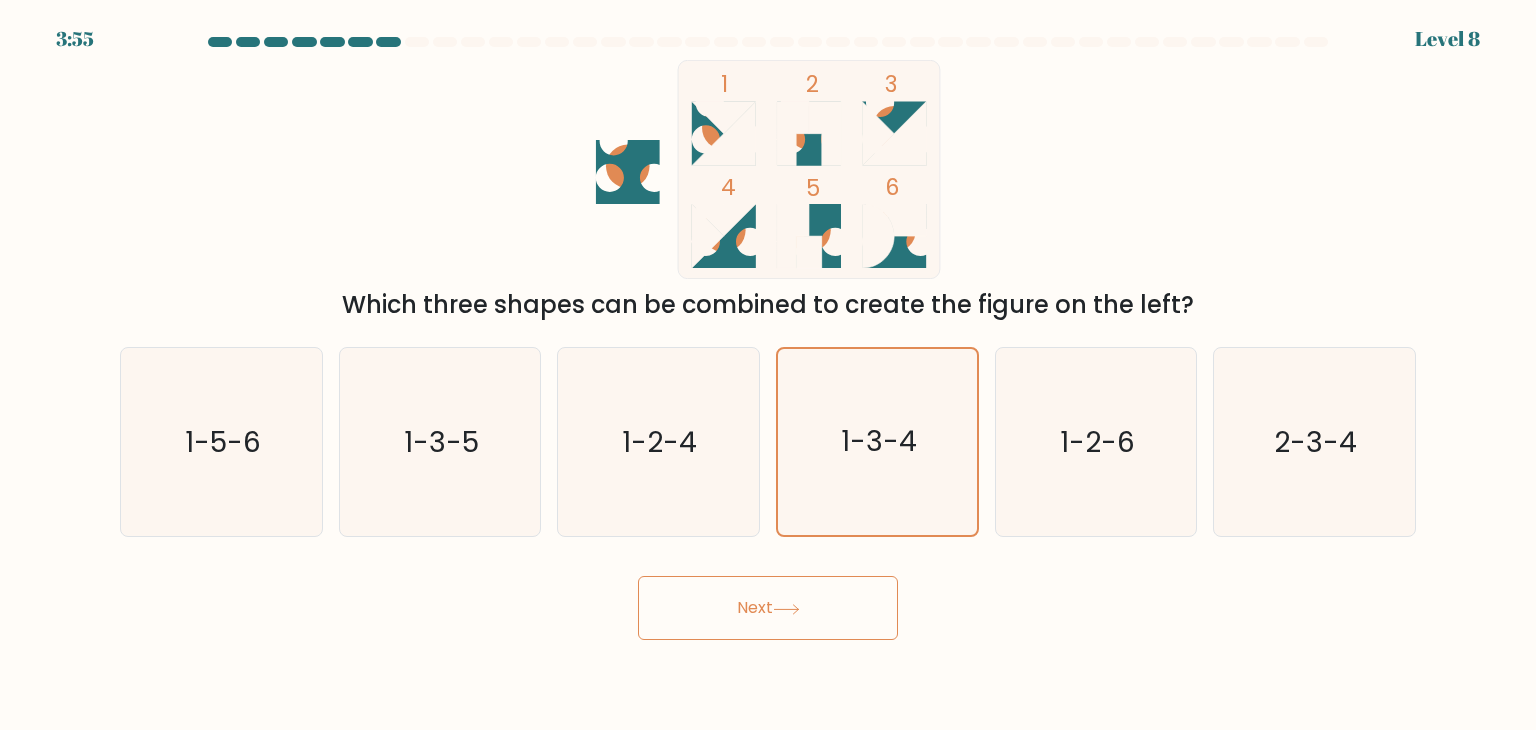click on "Next" at bounding box center [768, 608] 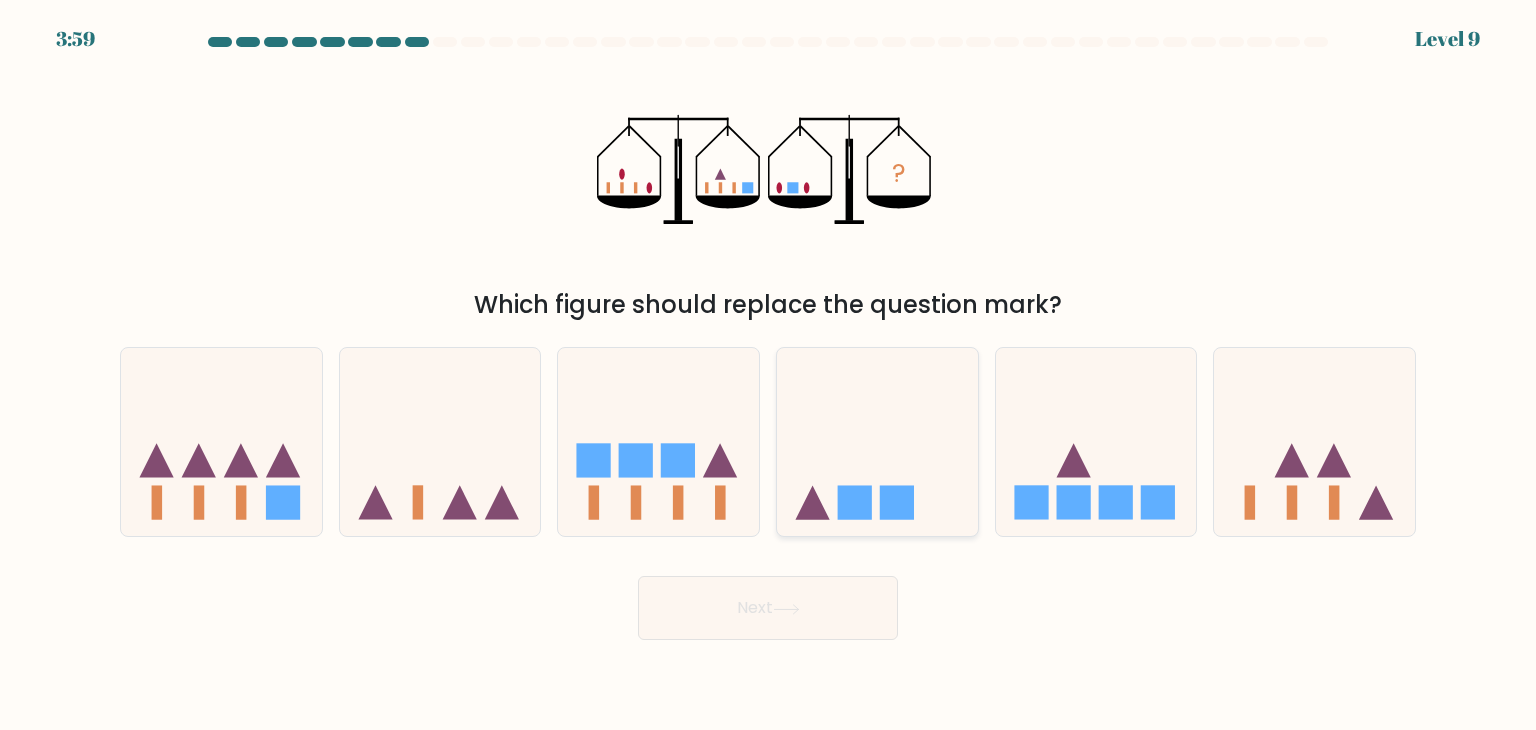 click at bounding box center [877, 442] 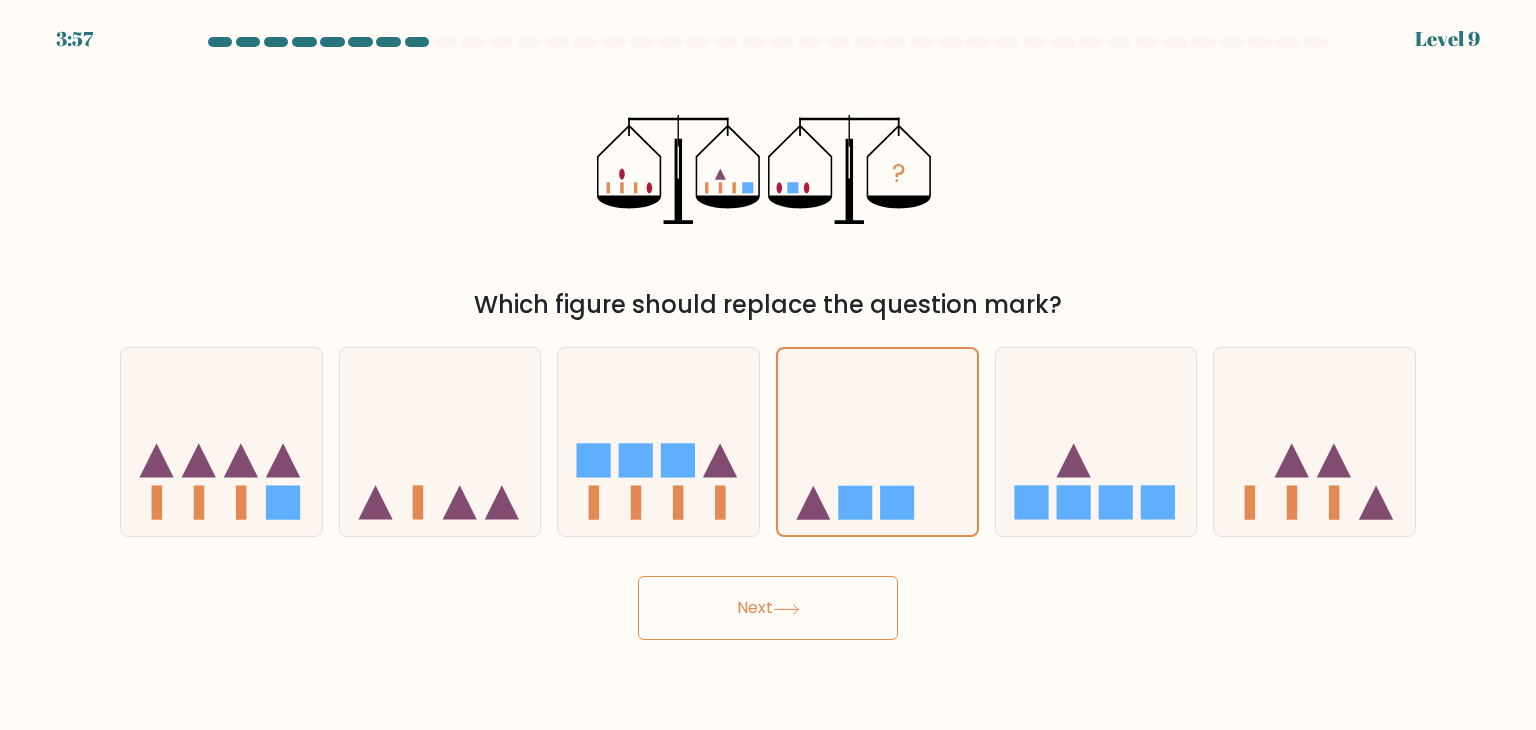 click on "Next" at bounding box center (768, 608) 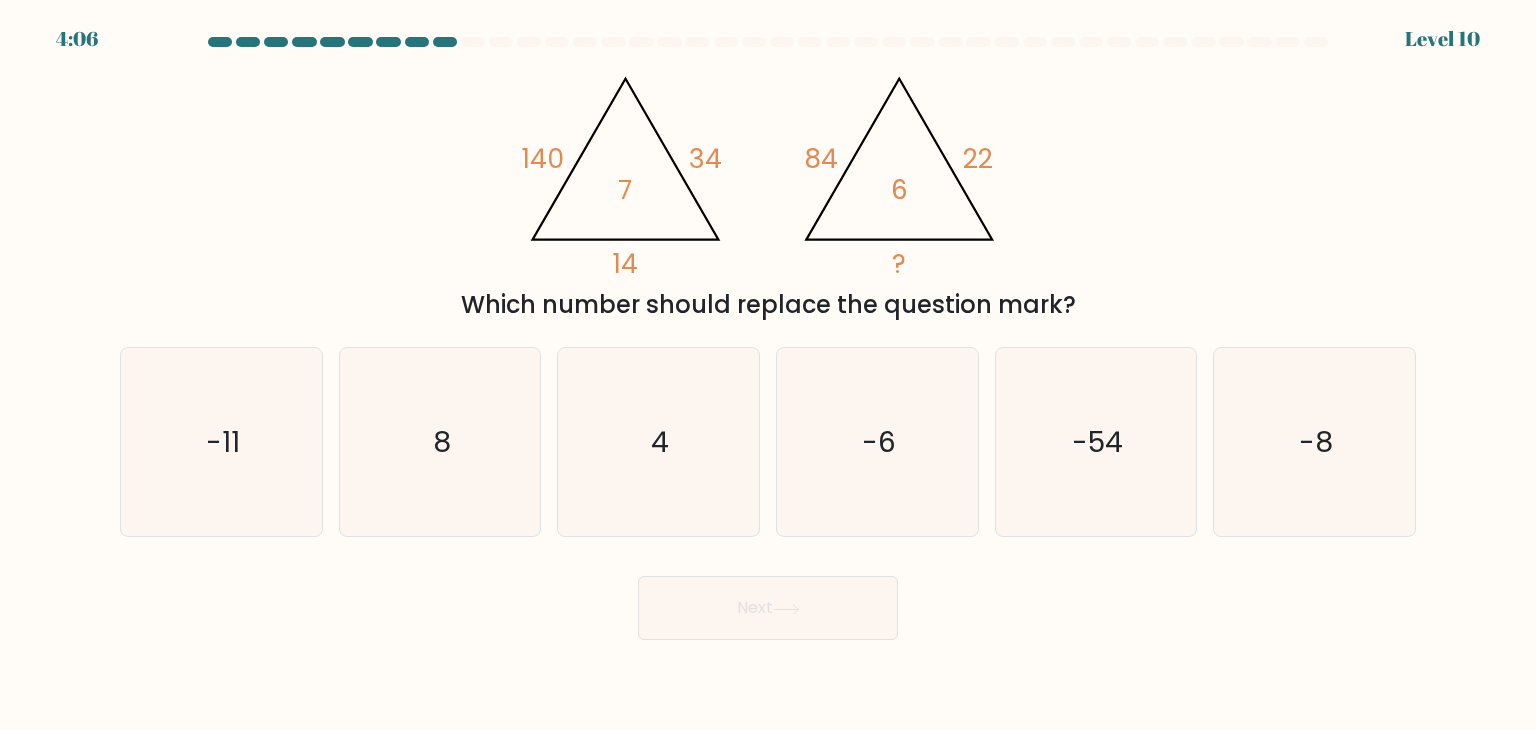 click on "34" at bounding box center (543, 158) 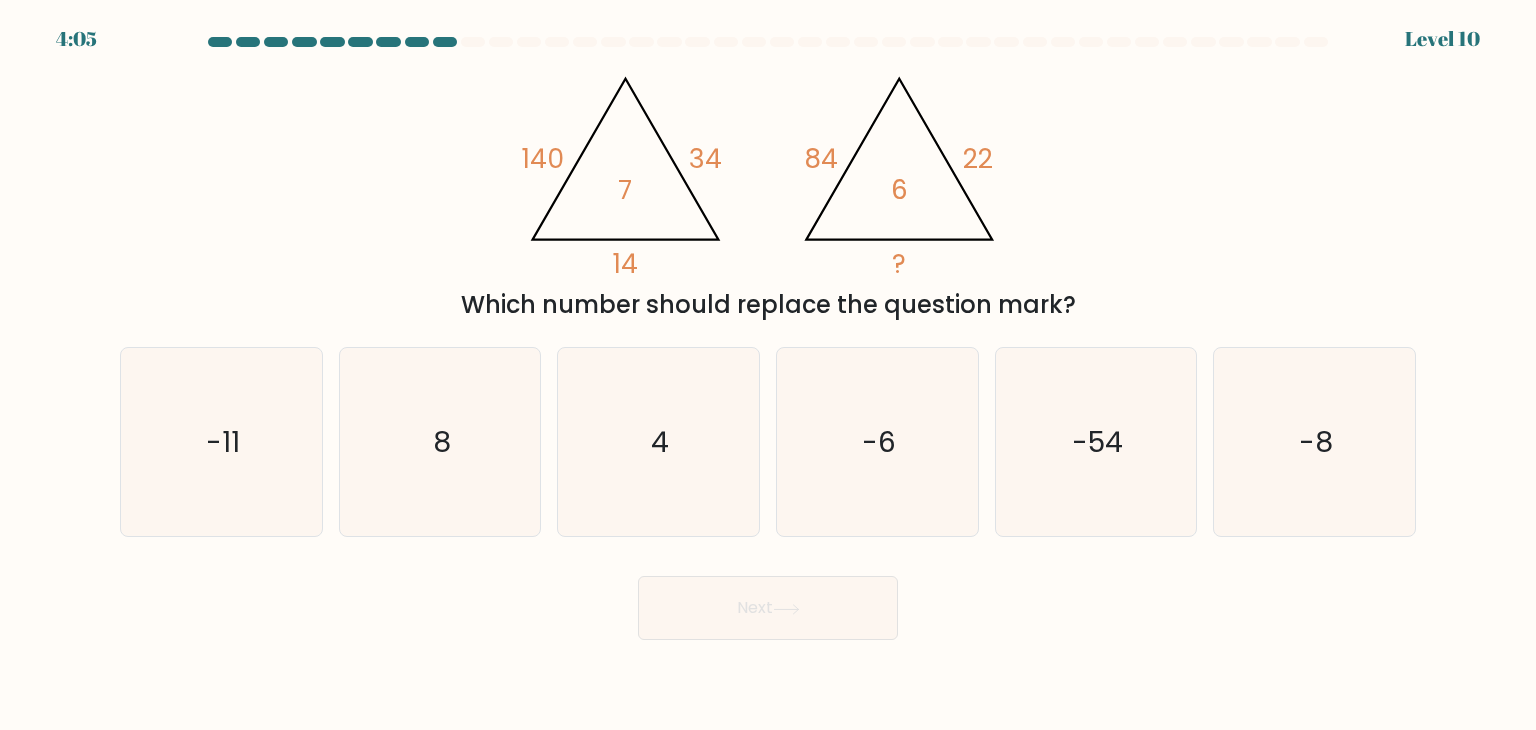 click on "34" at bounding box center (543, 158) 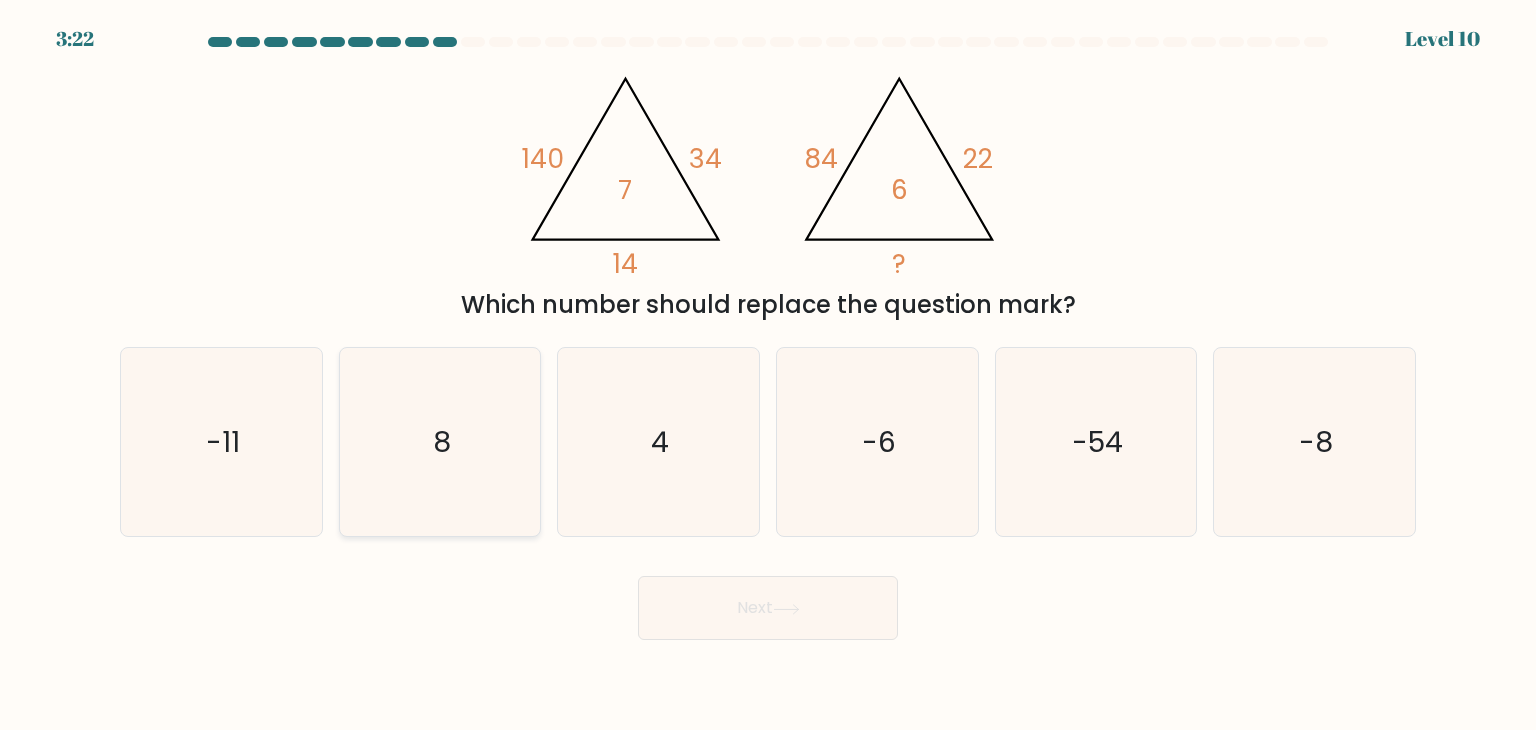 click on "8" at bounding box center [440, 442] 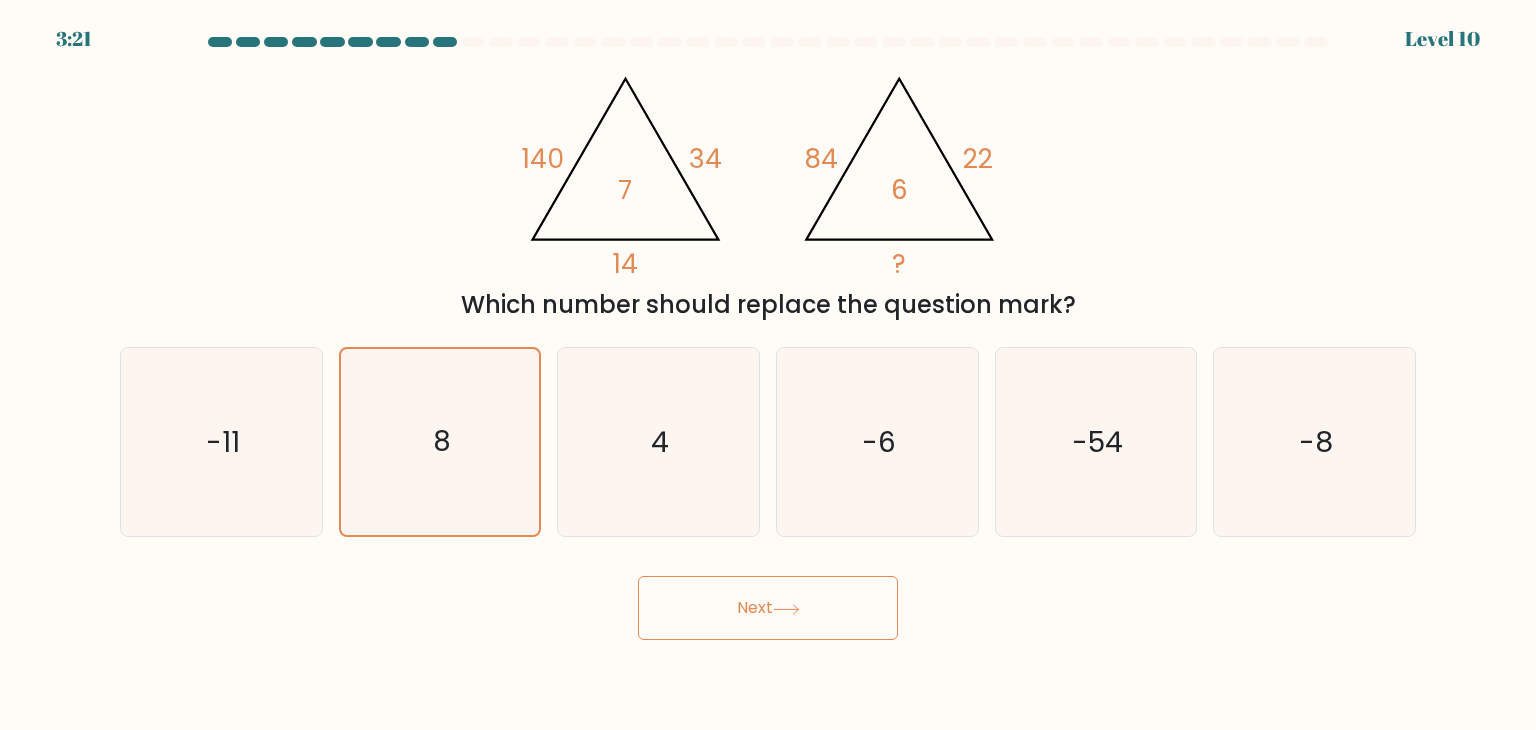 click on "Next" at bounding box center [768, 608] 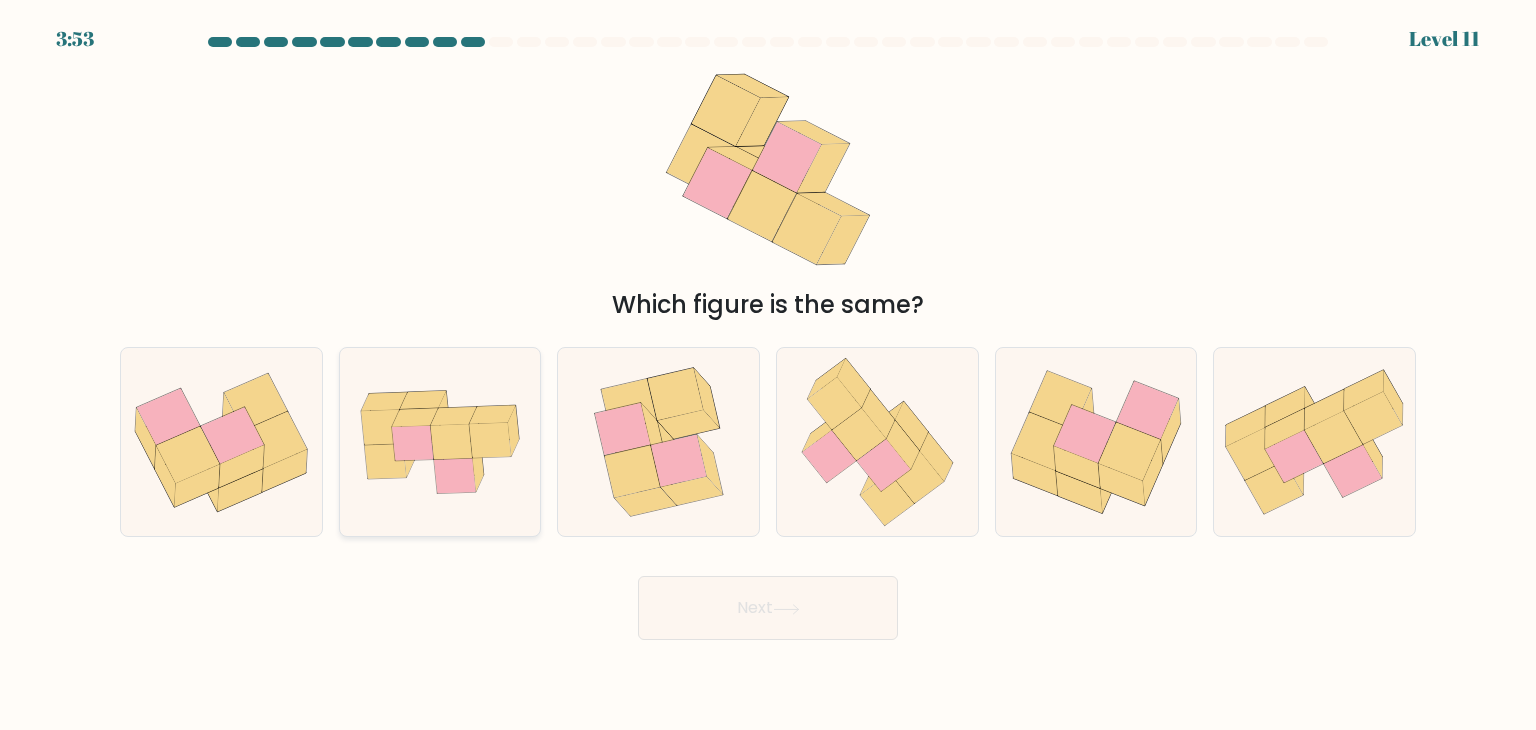 click at bounding box center (490, 440) 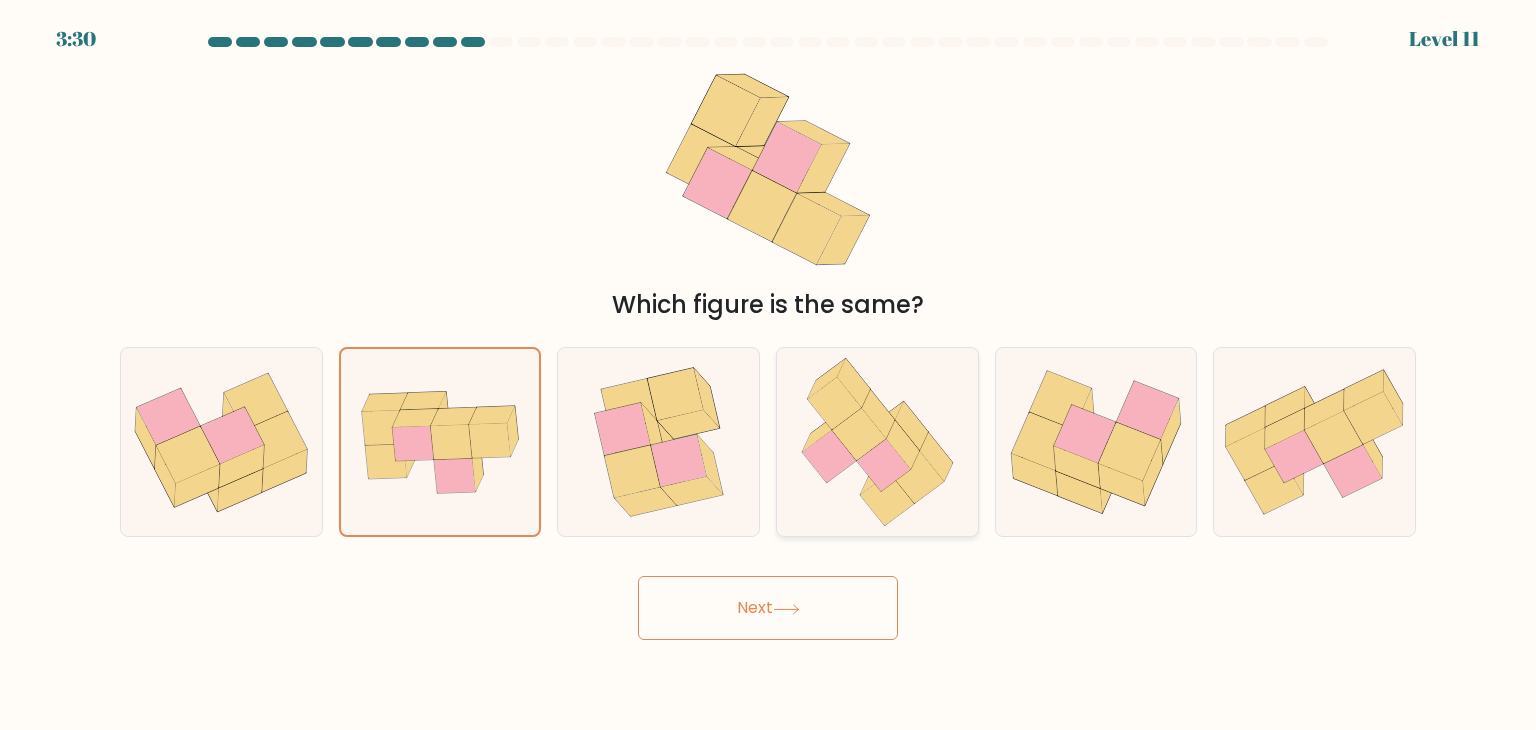 click at bounding box center (884, 465) 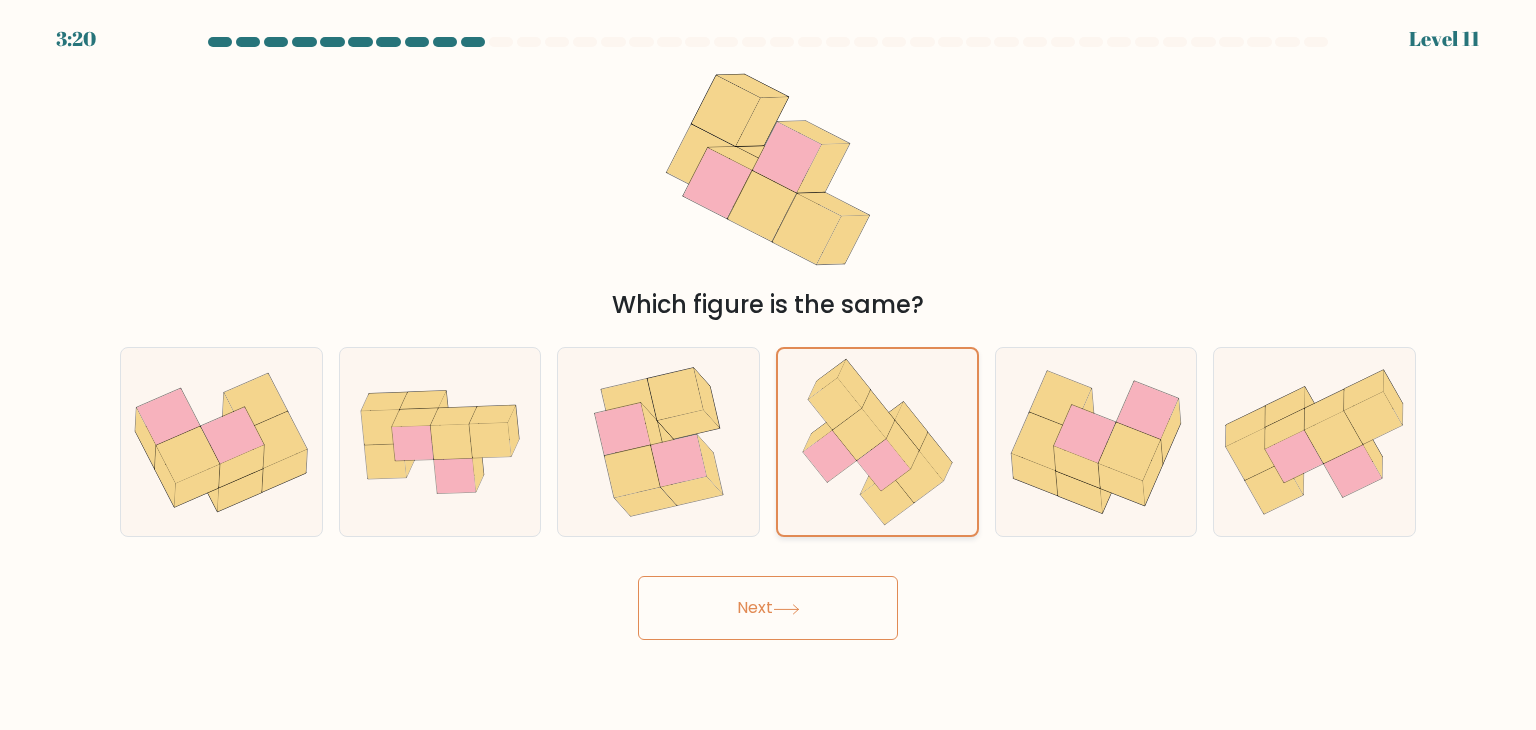 click at bounding box center (883, 465) 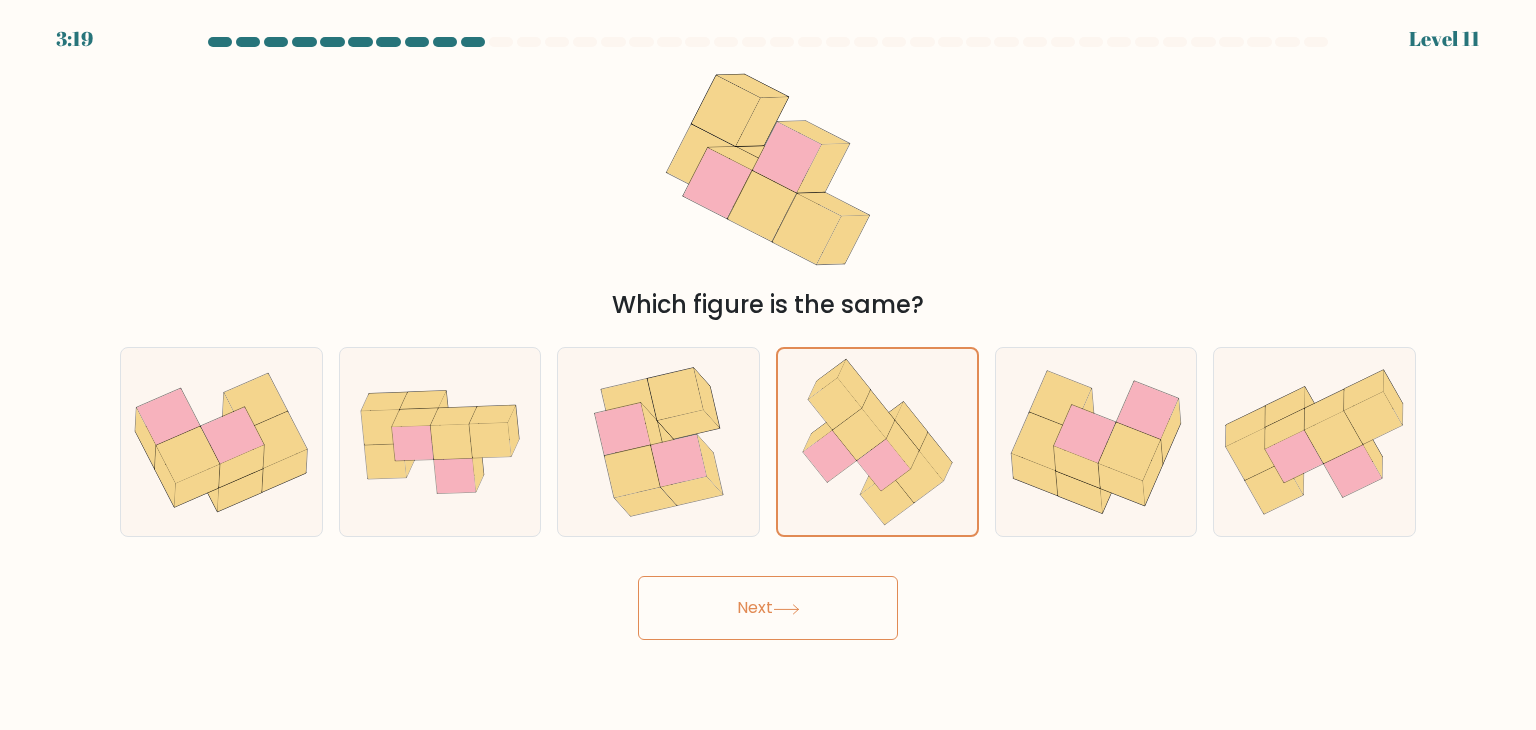 click on "Next" at bounding box center [768, 608] 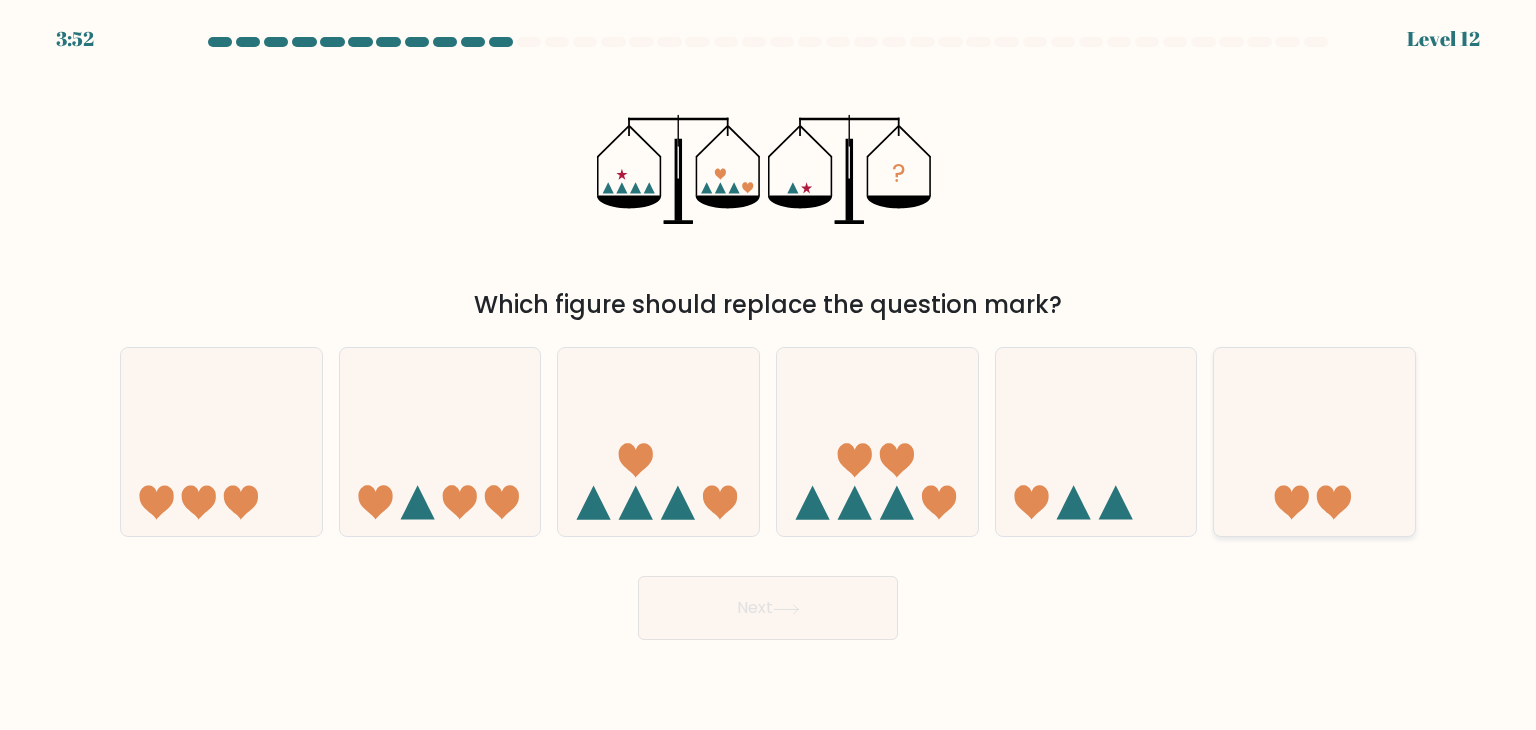 click at bounding box center [1314, 442] 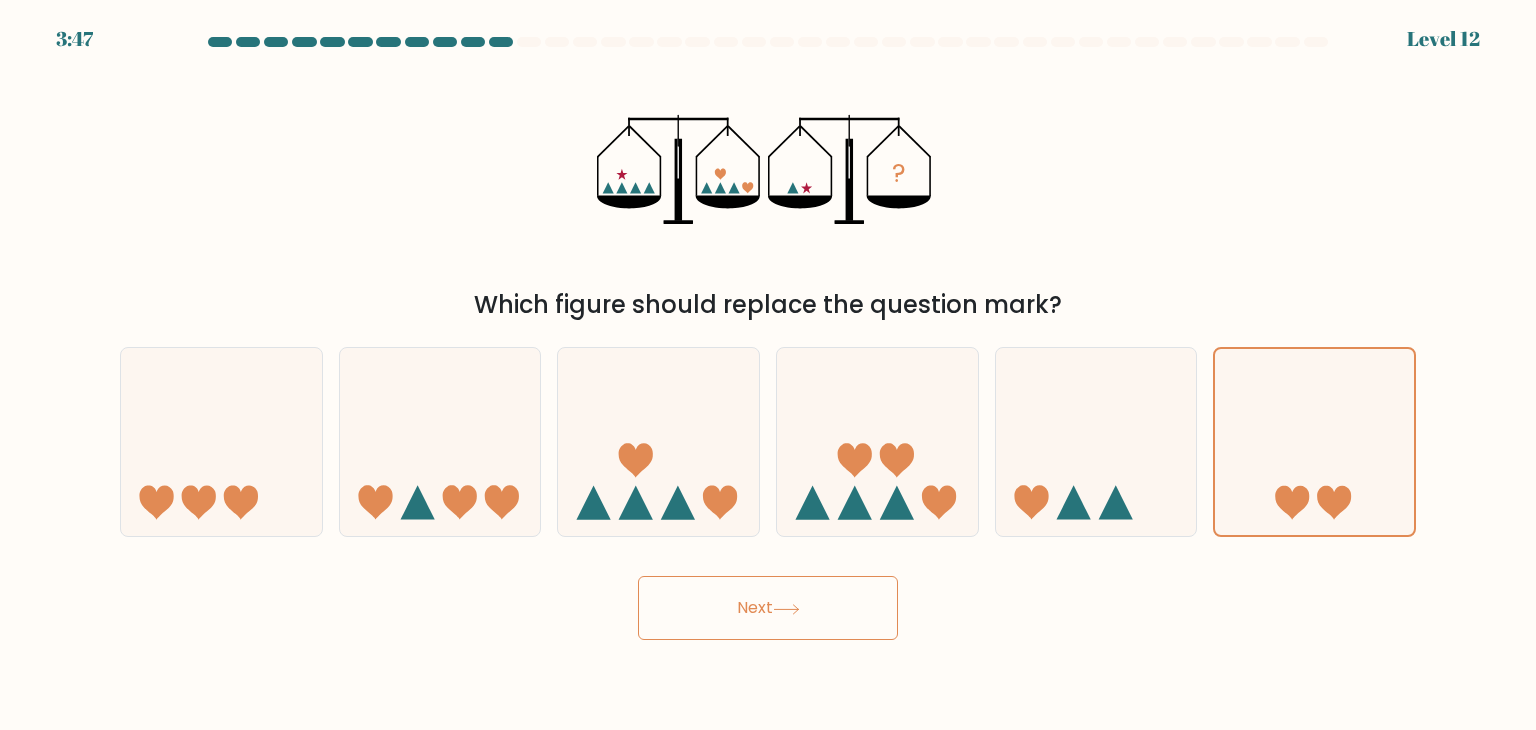 click at bounding box center [786, 608] 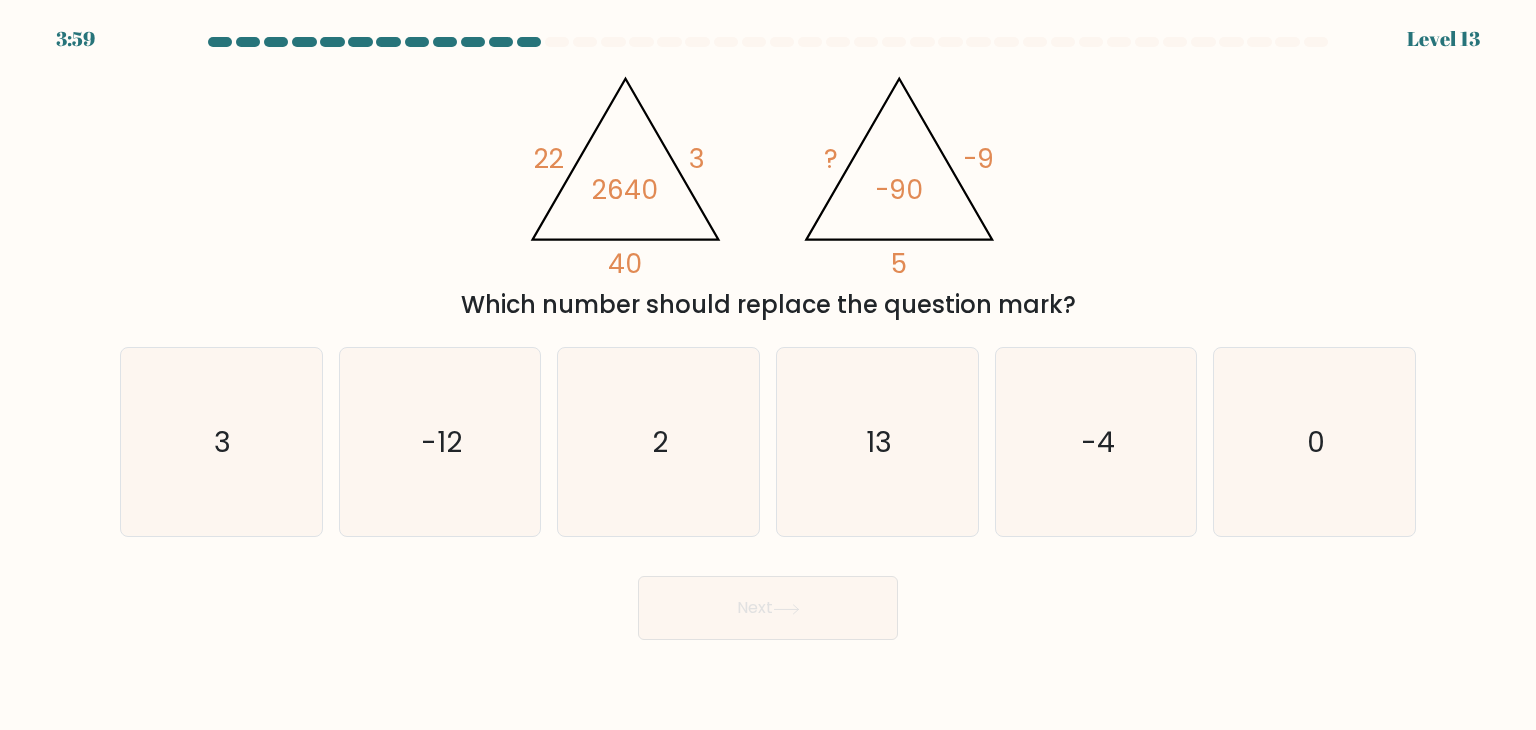 click on "@import url('https://fonts.googleapis.com/css?family=Abril+Fatface:400,100,100italic,300,300italic,400italic,500,500italic,700,700italic,900,900italic');                        22       3       40       2640                                       @import url('https://fonts.googleapis.com/css?family=Abril+Fatface:400,100,100italic,300,300italic,400italic,500,500italic,700,700italic,900,900italic');                        ?       -9       5       -90" at bounding box center [768, 169] 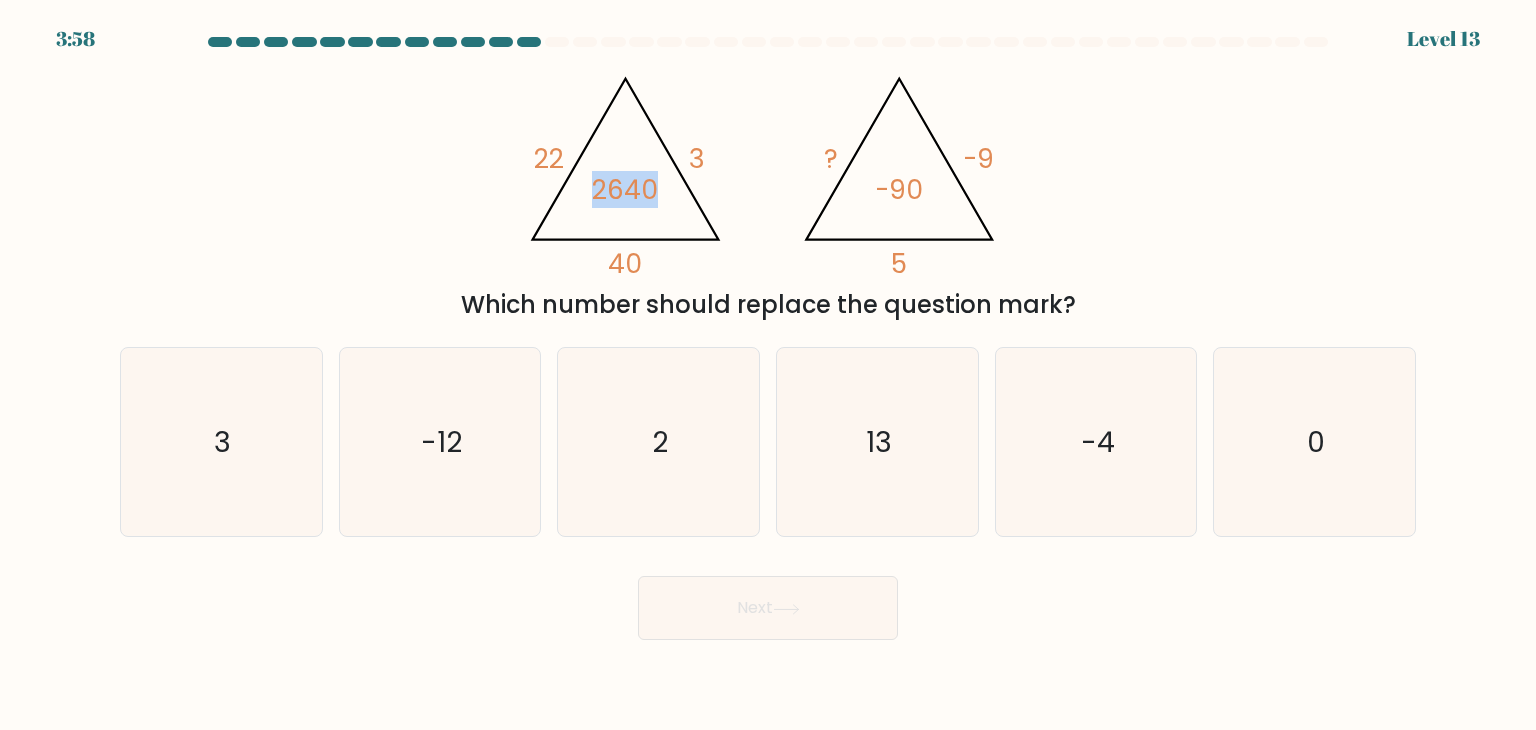 drag, startPoint x: 630, startPoint y: 167, endPoint x: 652, endPoint y: 199, distance: 38.832977 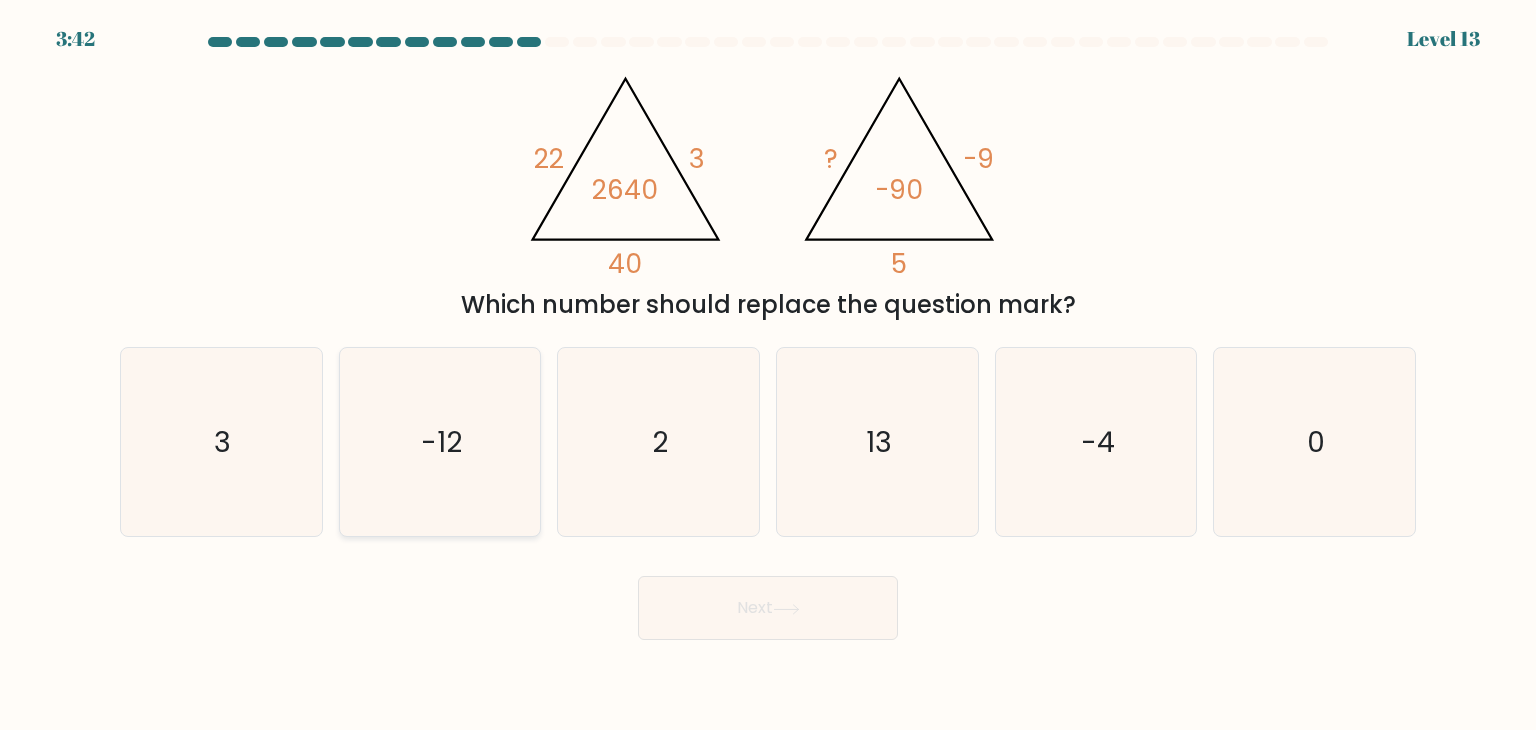 click on "-12" at bounding box center (440, 442) 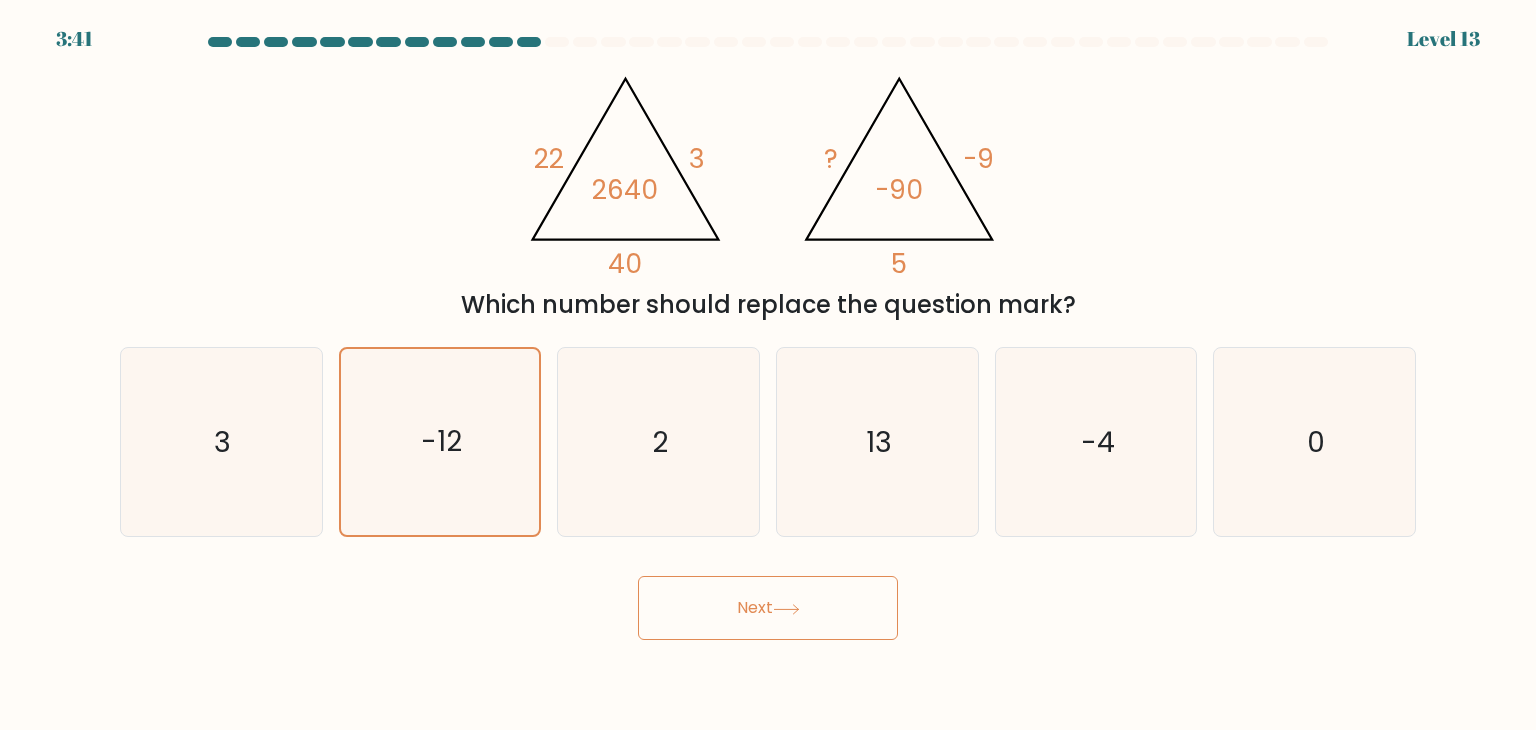 click on "Next" at bounding box center [768, 608] 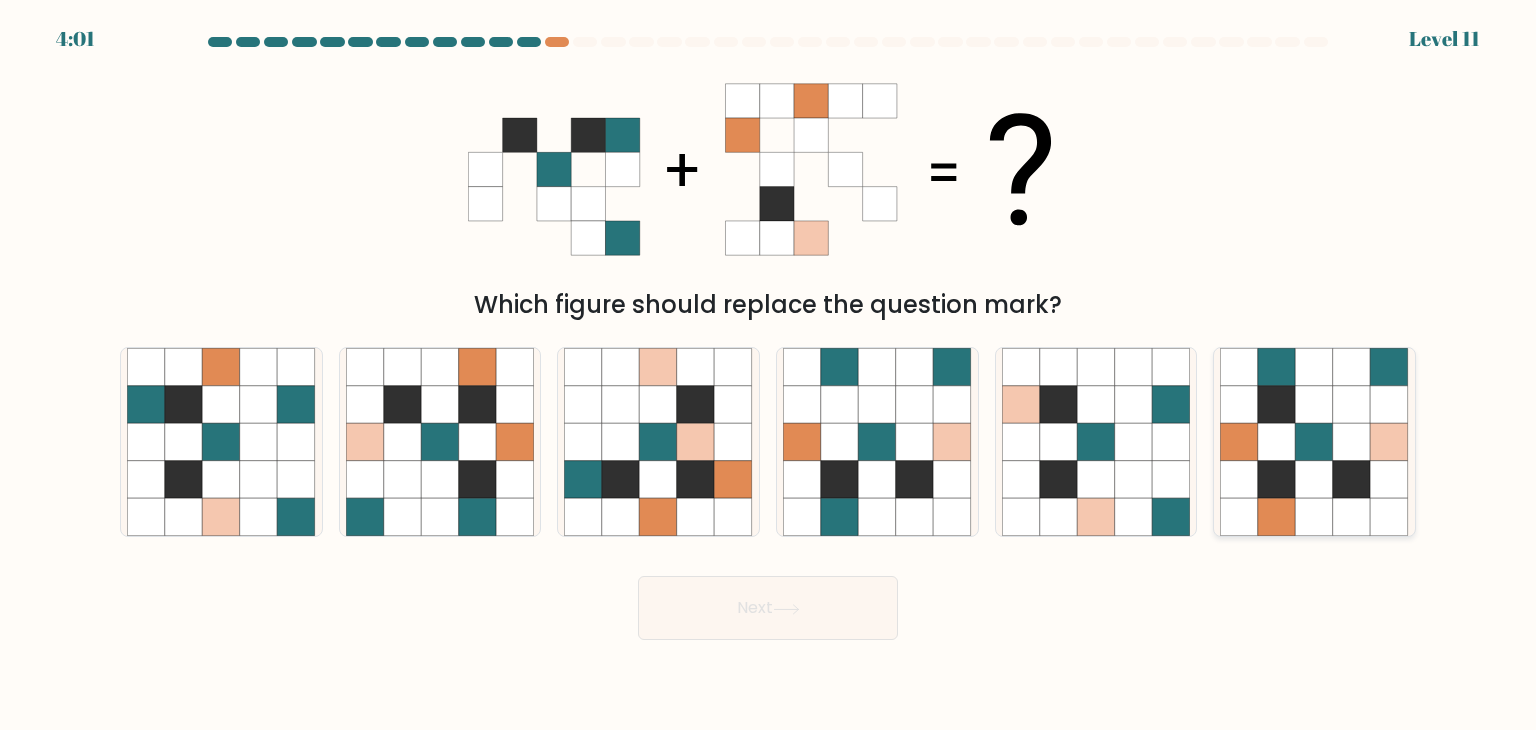 click at bounding box center [1277, 518] 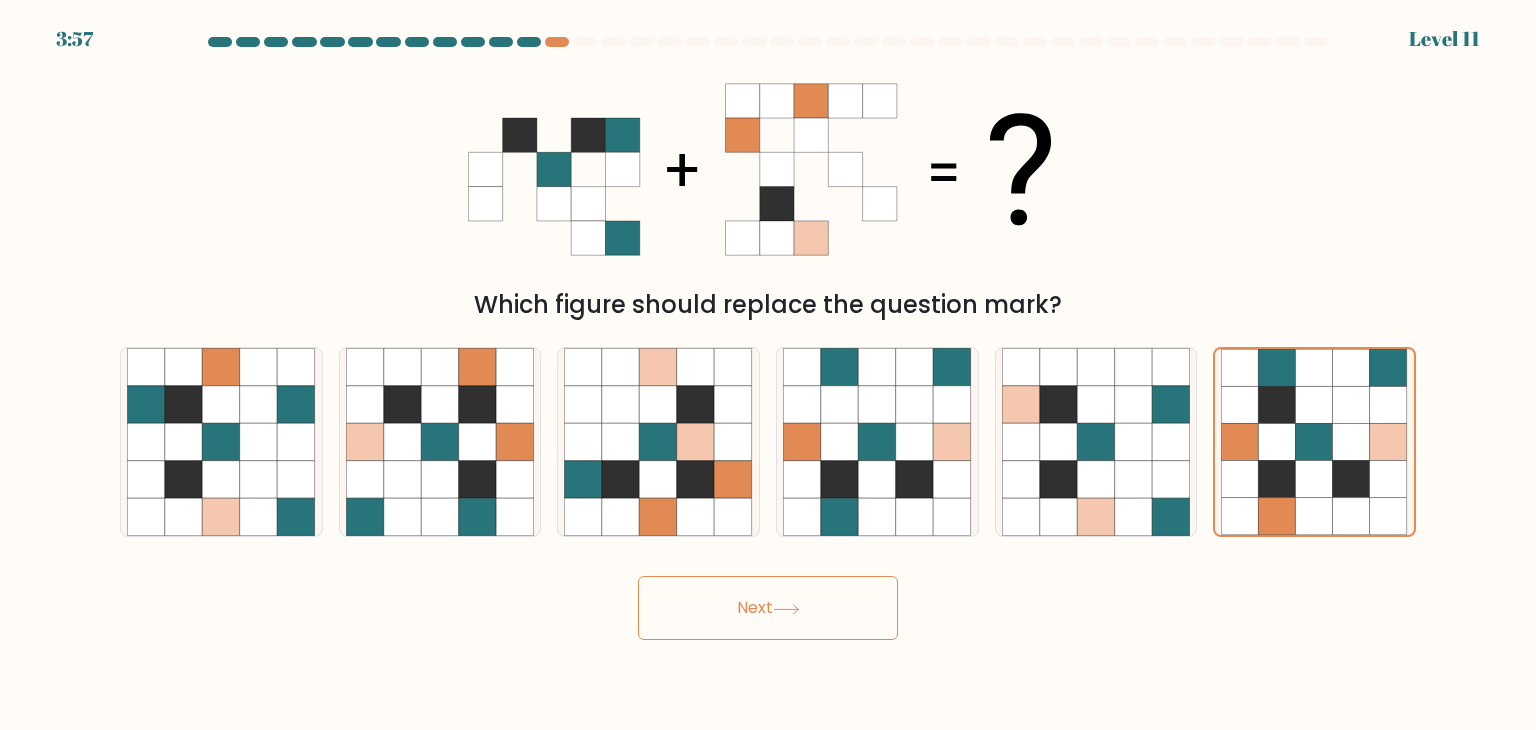 click on "Next" at bounding box center (768, 608) 